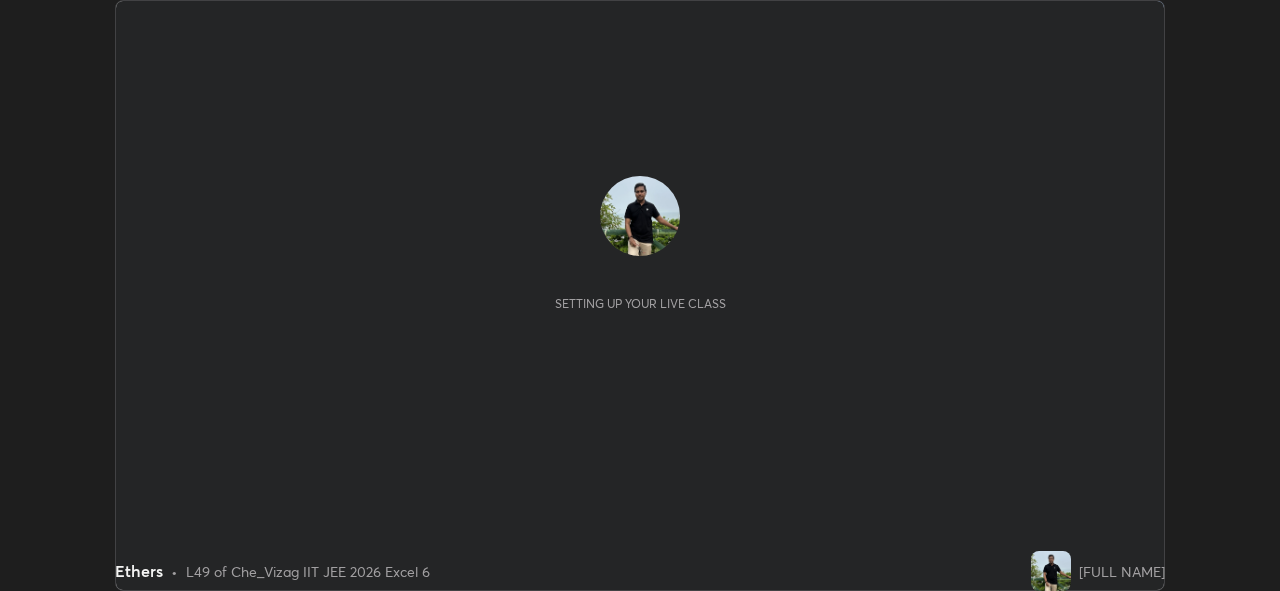 scroll, scrollTop: 0, scrollLeft: 0, axis: both 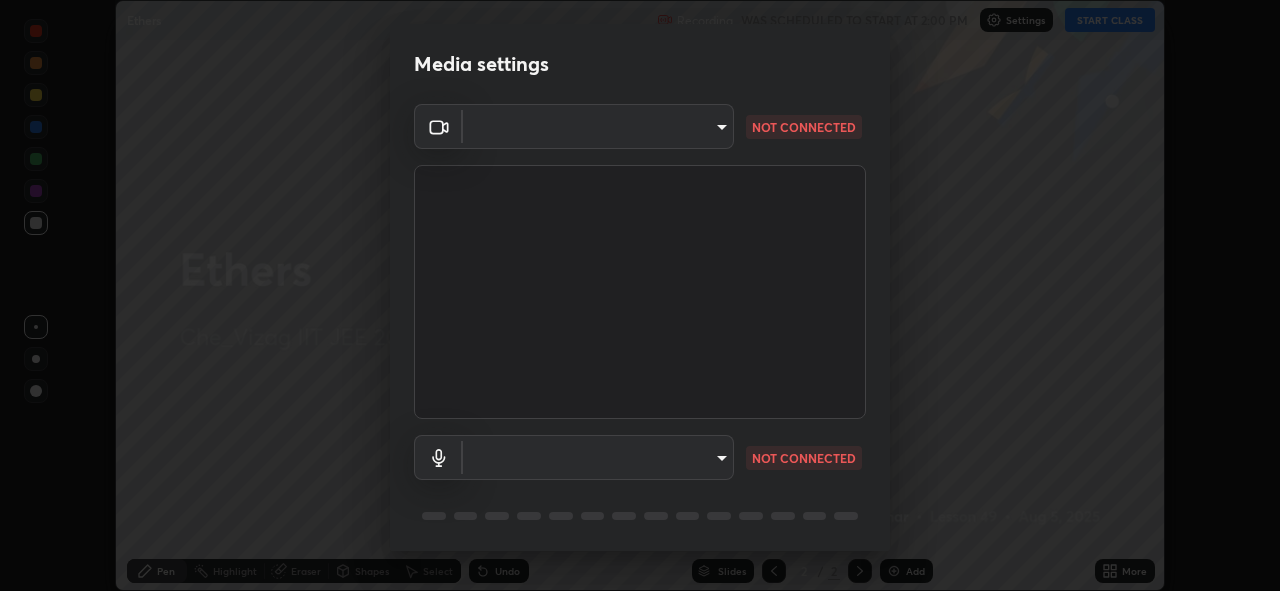 type on "f87ce384ab36e47ffe9a03013e30805c343f37a4a28eaffacdf6a34288714473" 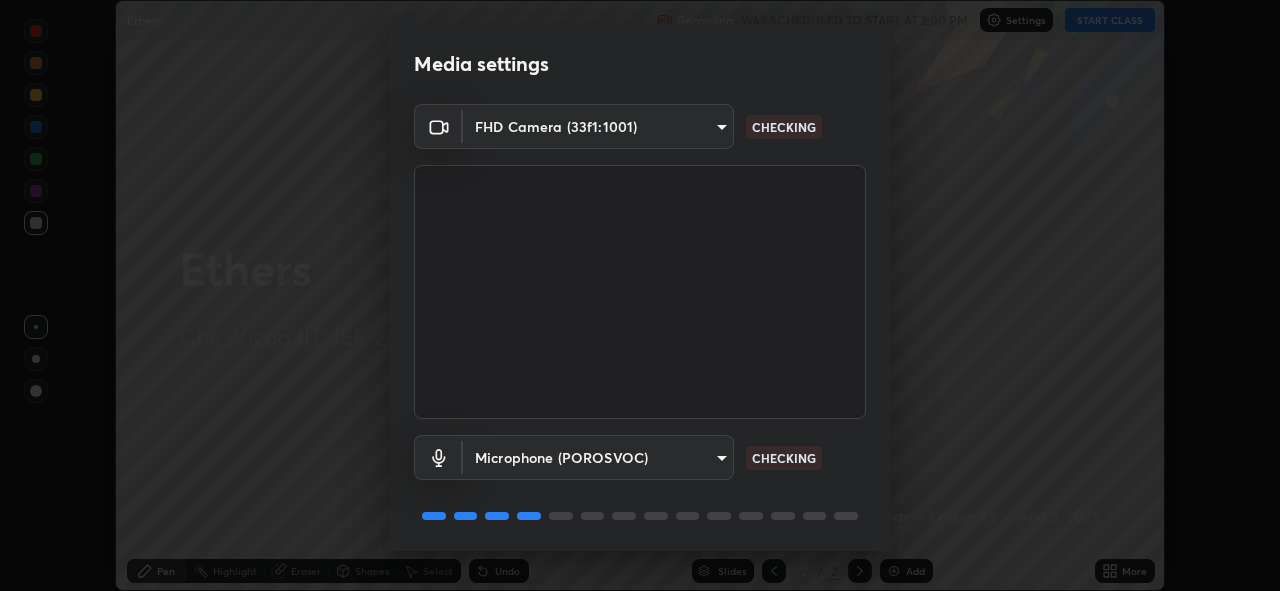 scroll, scrollTop: 65, scrollLeft: 0, axis: vertical 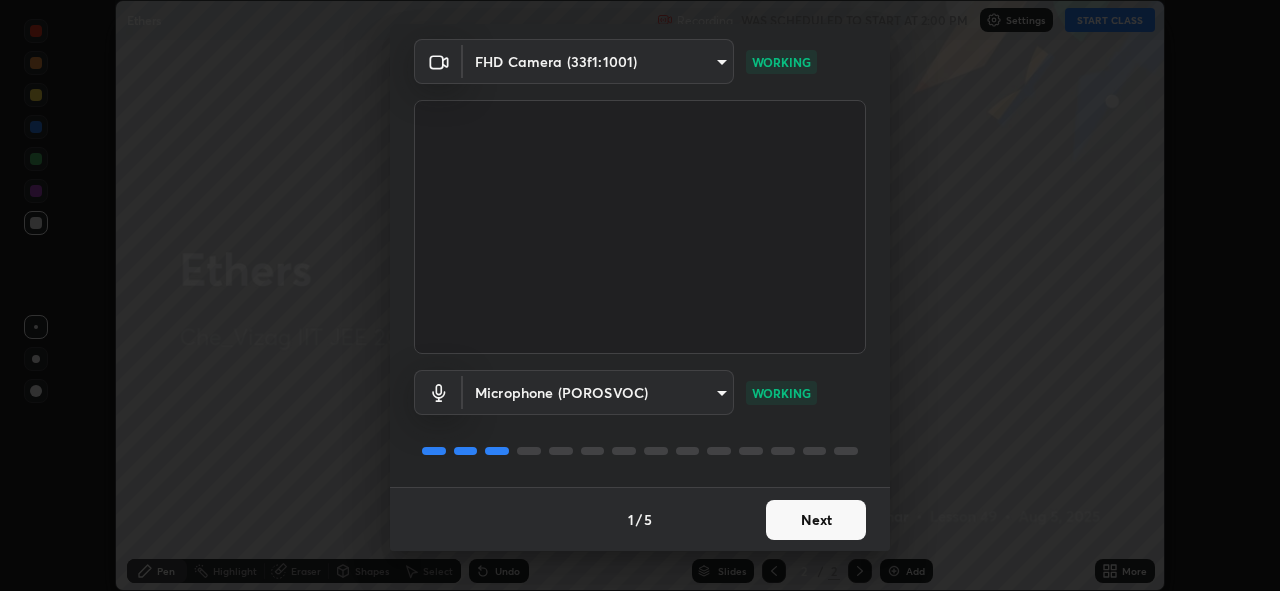 click on "Next" at bounding box center (816, 520) 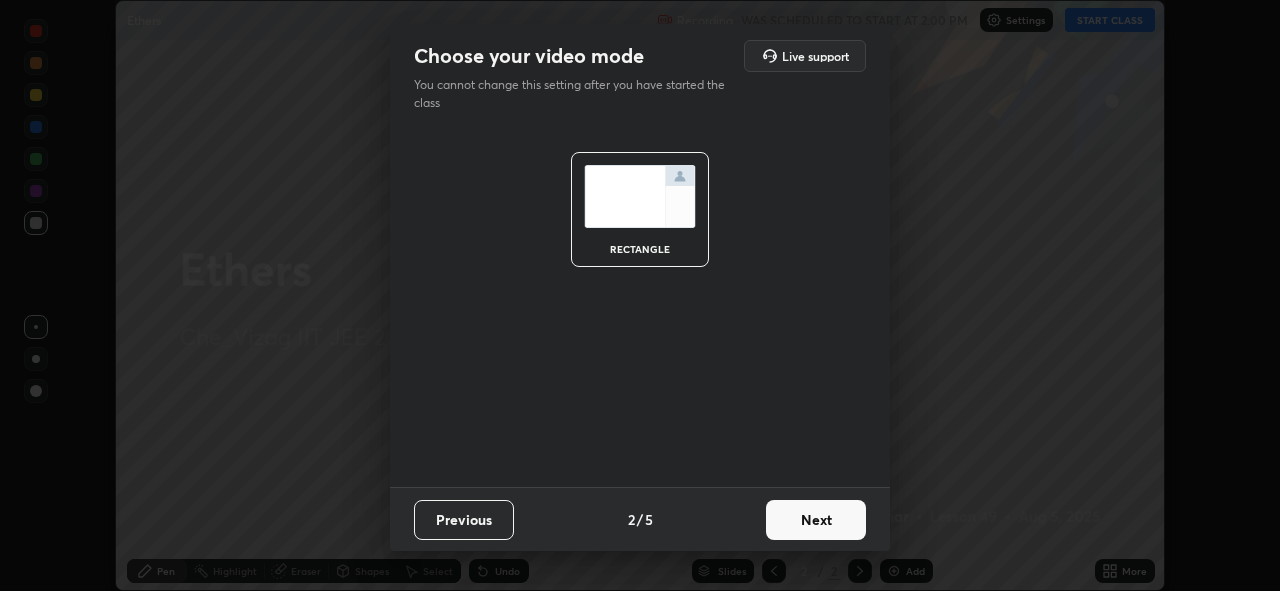 scroll, scrollTop: 0, scrollLeft: 0, axis: both 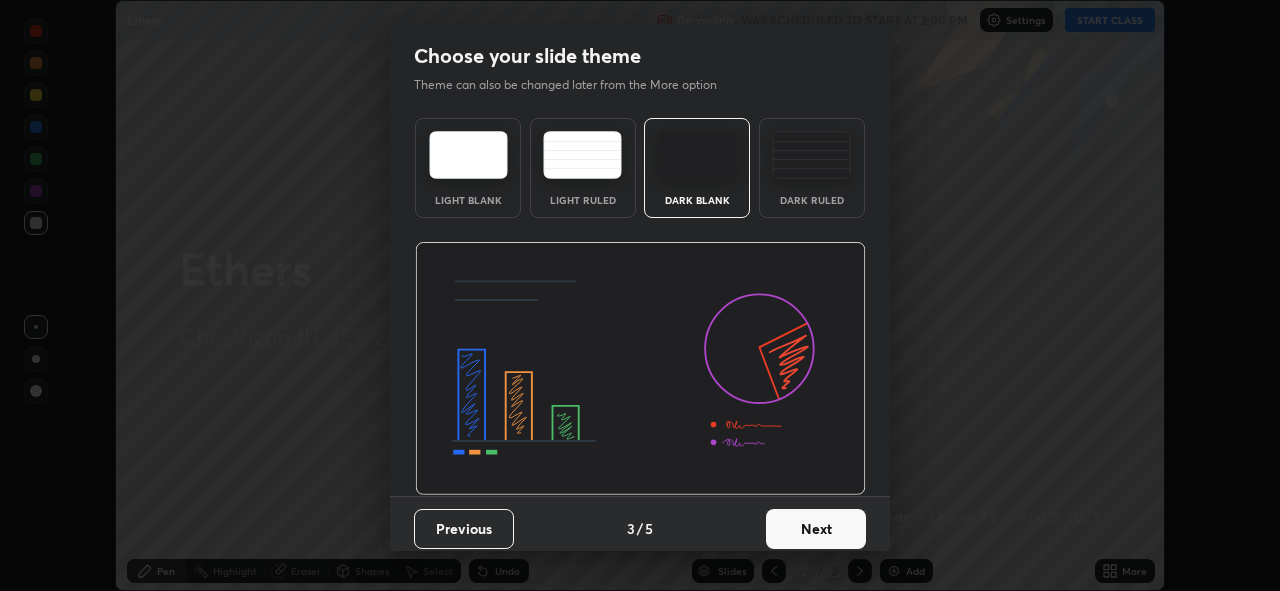 click on "Next" at bounding box center [816, 529] 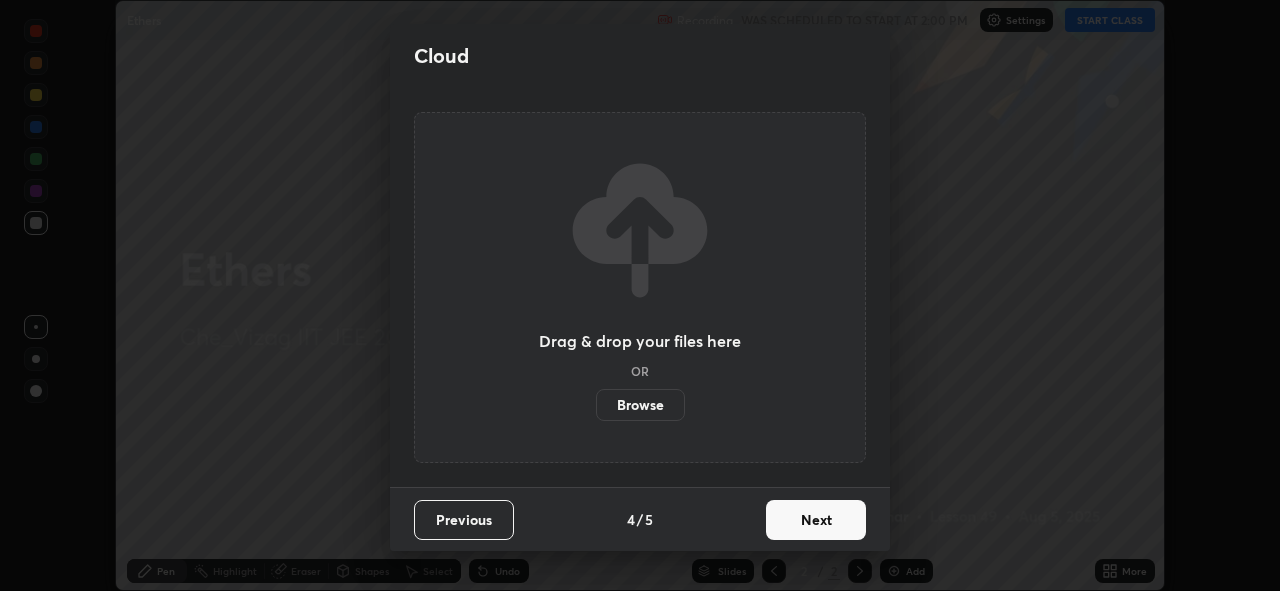click on "Next" at bounding box center [816, 520] 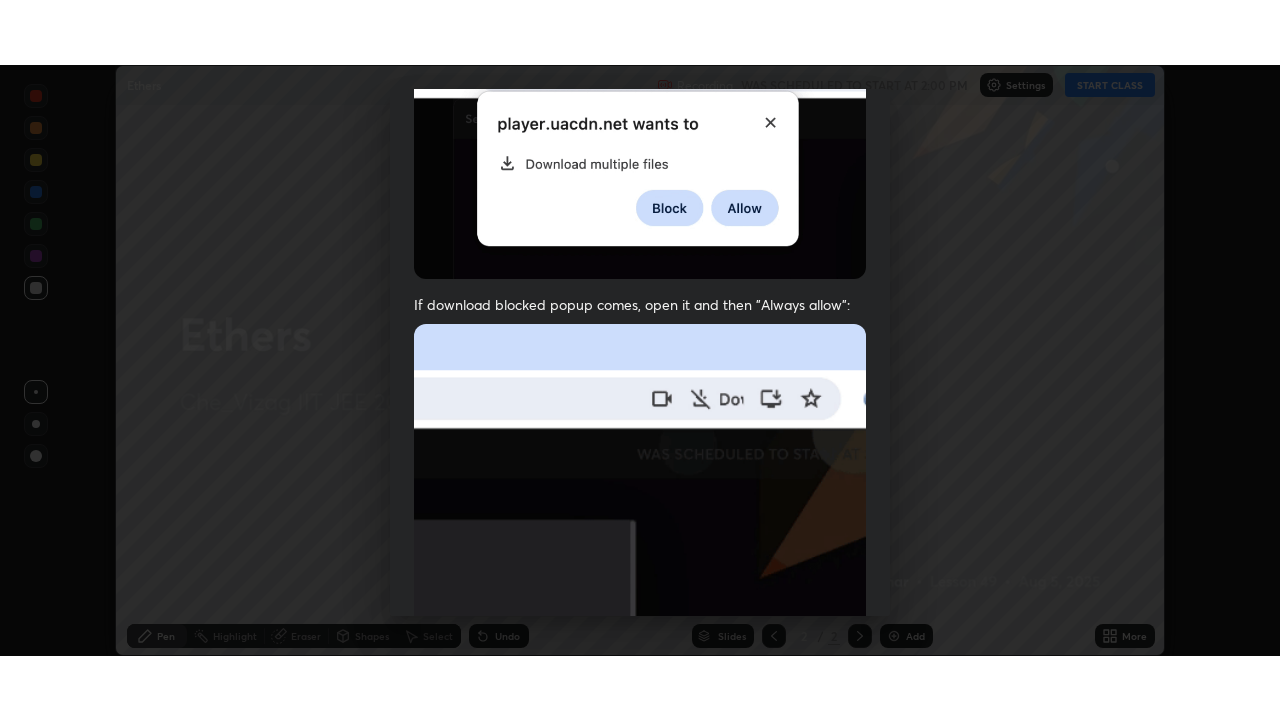 scroll, scrollTop: 473, scrollLeft: 0, axis: vertical 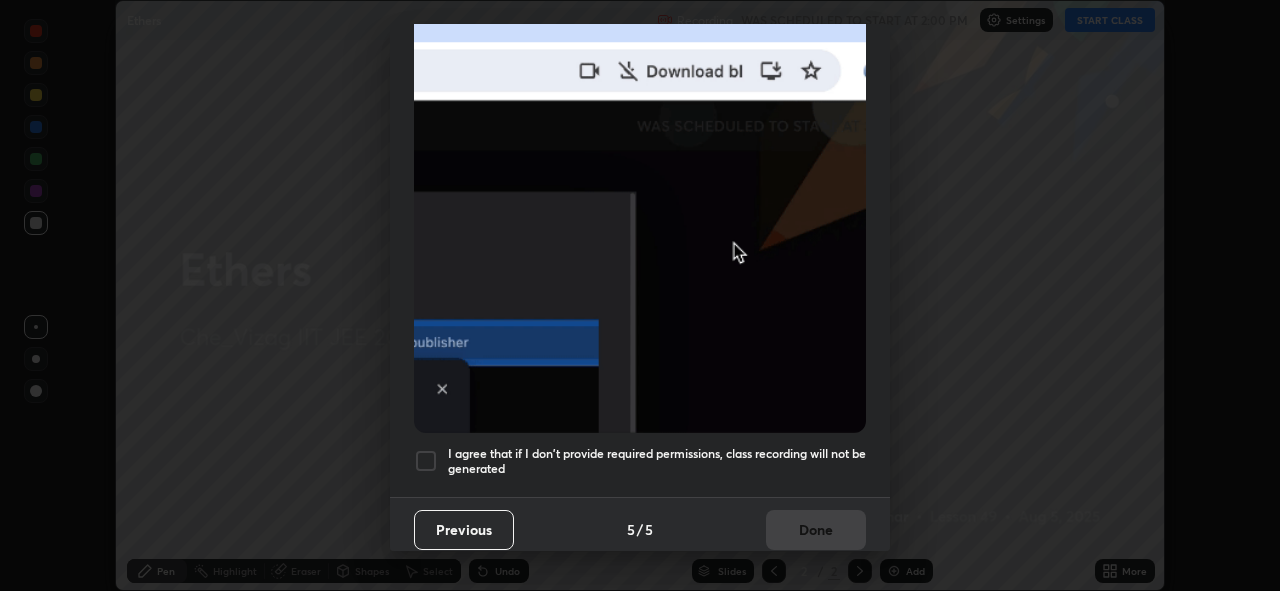click on "I agree that if I don't provide required permissions, class recording will not be generated" at bounding box center (657, 461) 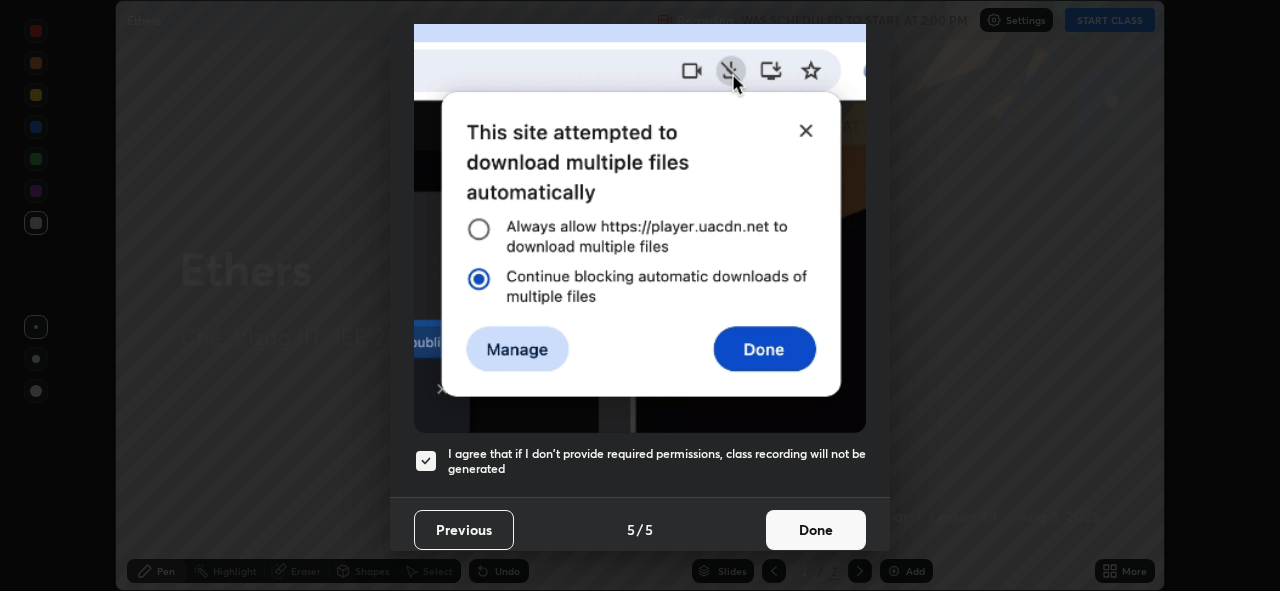 click on "Done" at bounding box center [816, 530] 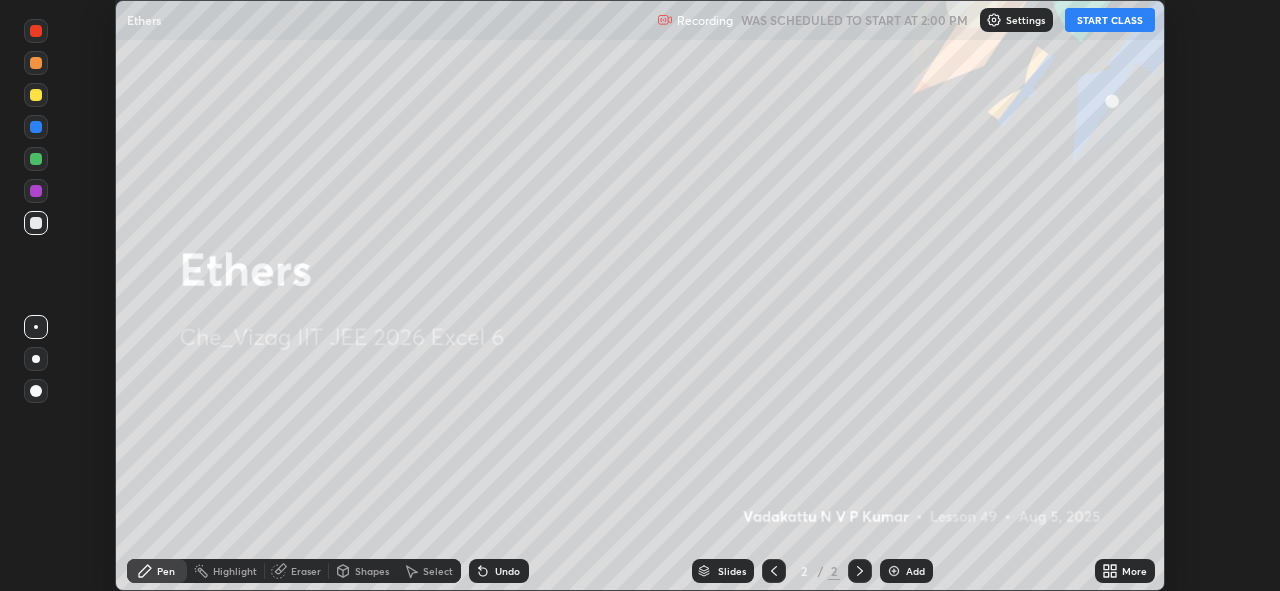click on "START CLASS" at bounding box center [1110, 20] 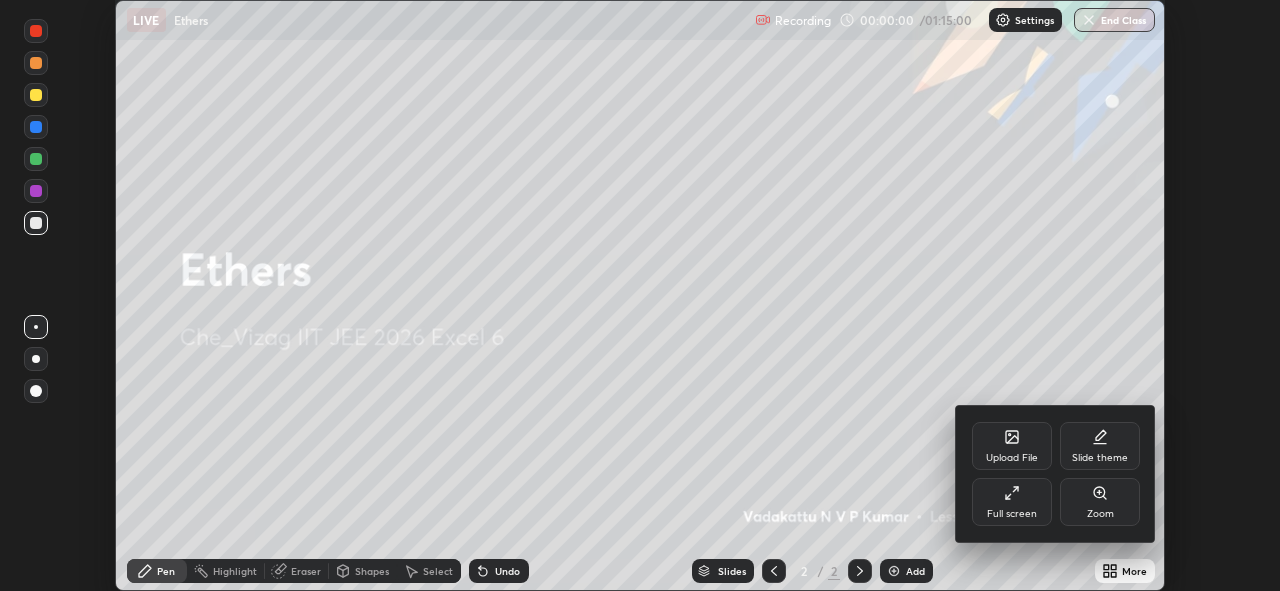 click 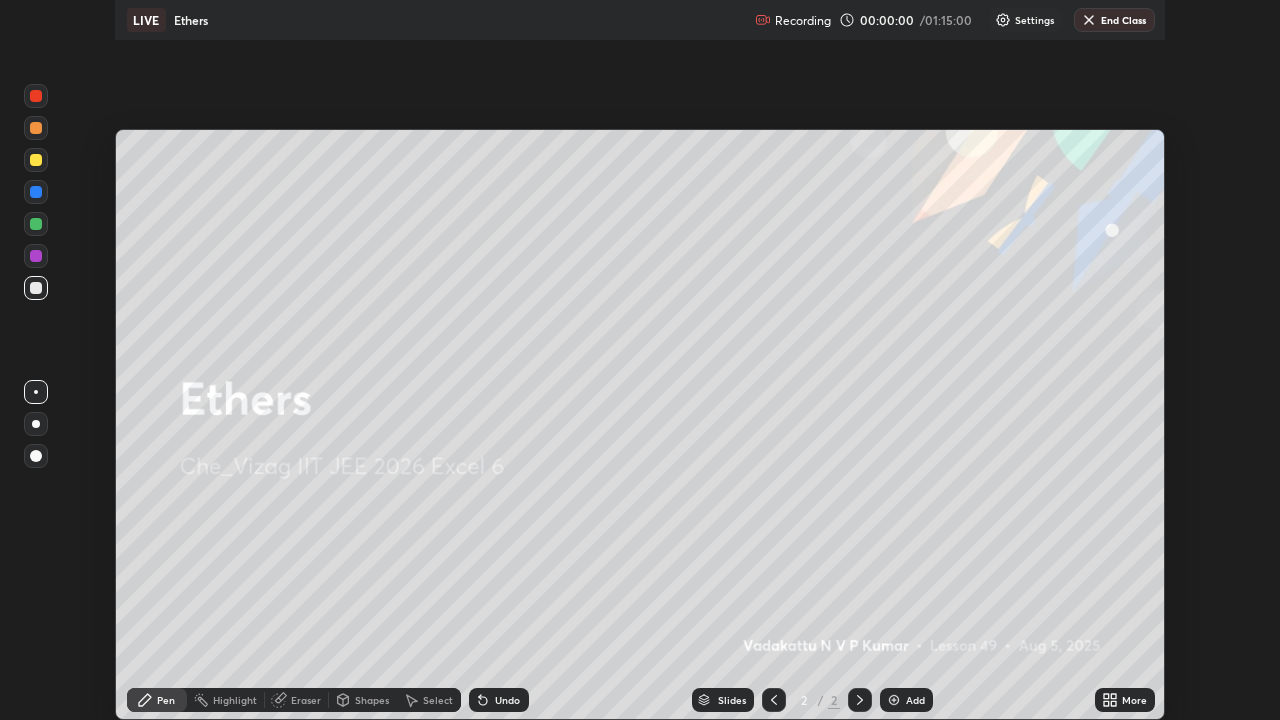 scroll, scrollTop: 99280, scrollLeft: 98720, axis: both 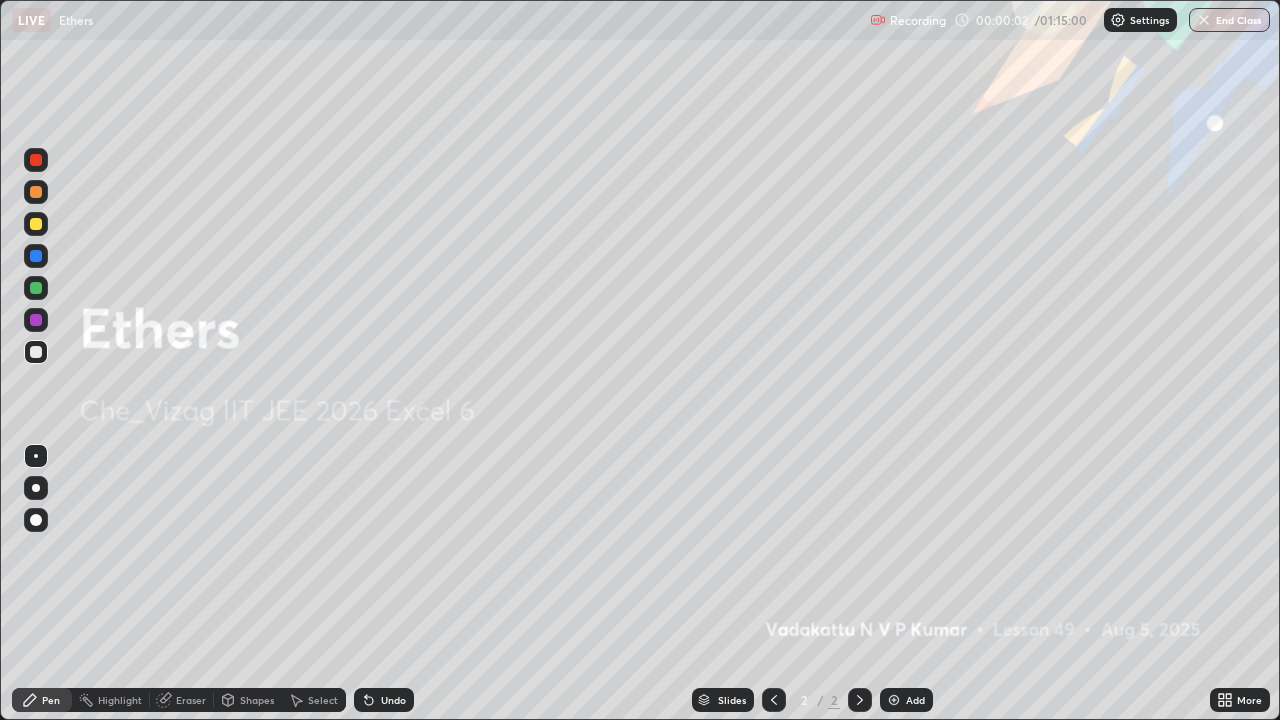 click at bounding box center [894, 700] 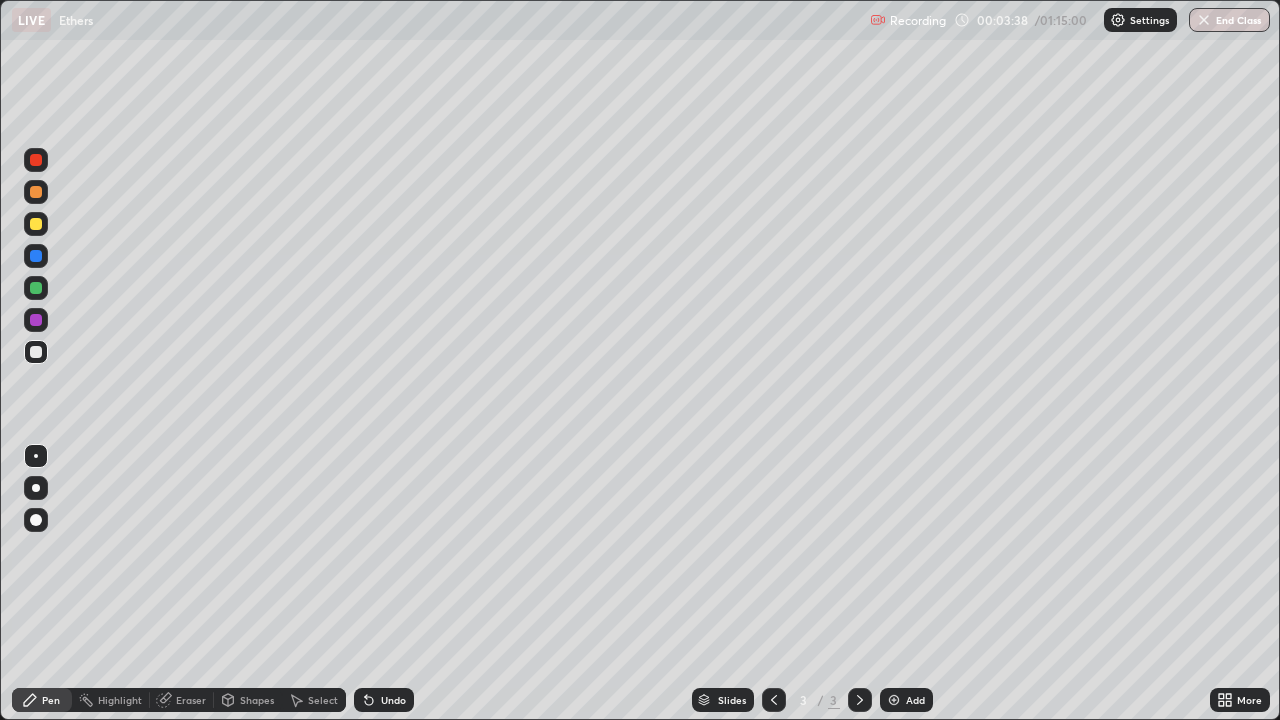 click on "Eraser" at bounding box center [191, 700] 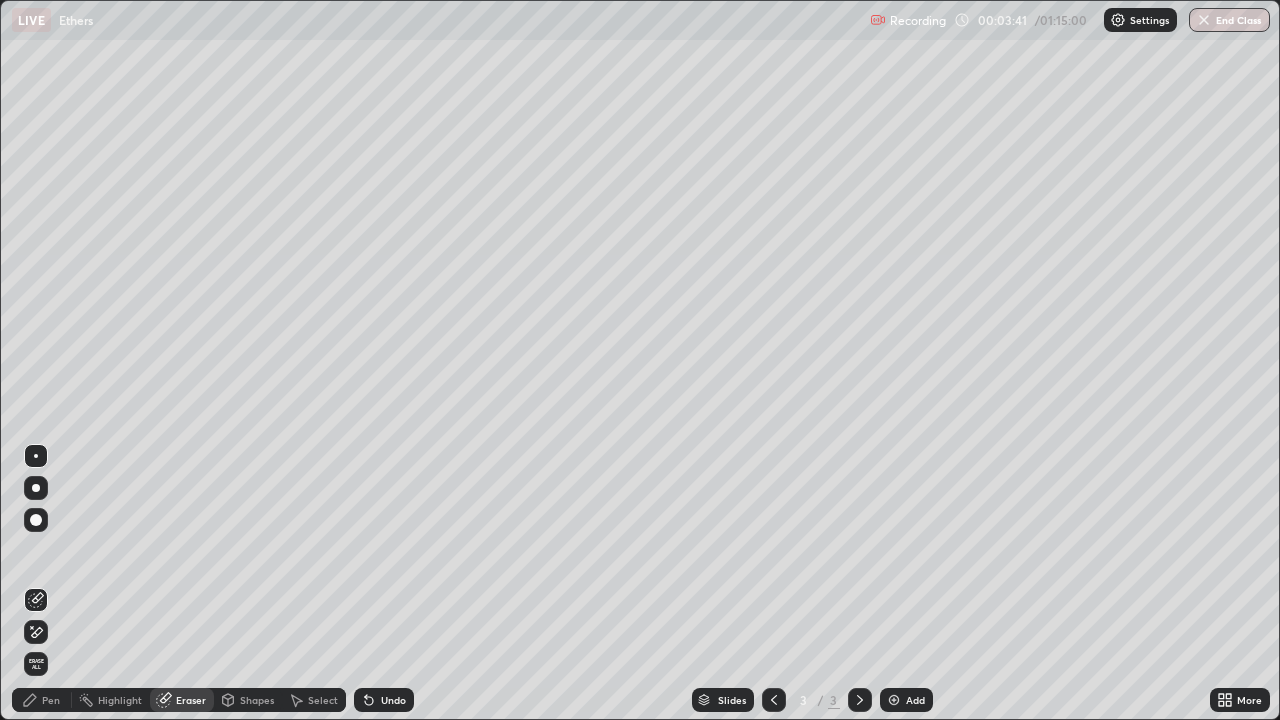 click on "Pen" at bounding box center [42, 700] 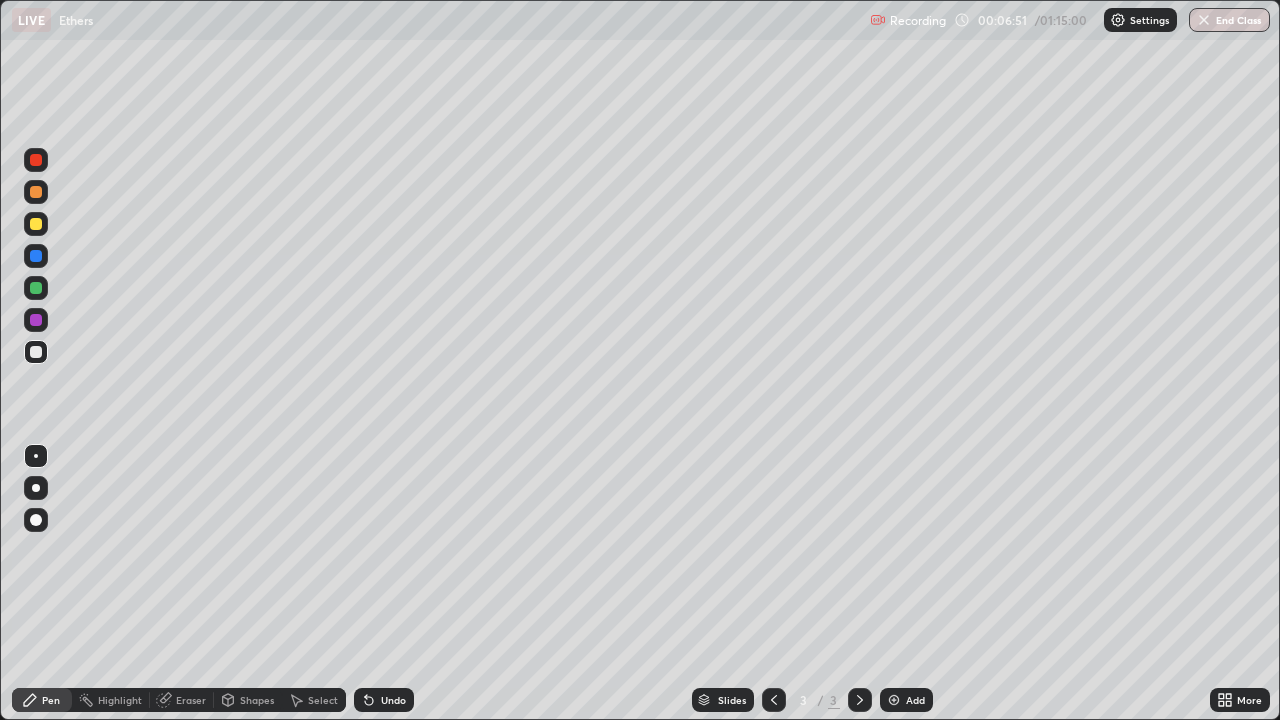 click on "More" at bounding box center (1240, 700) 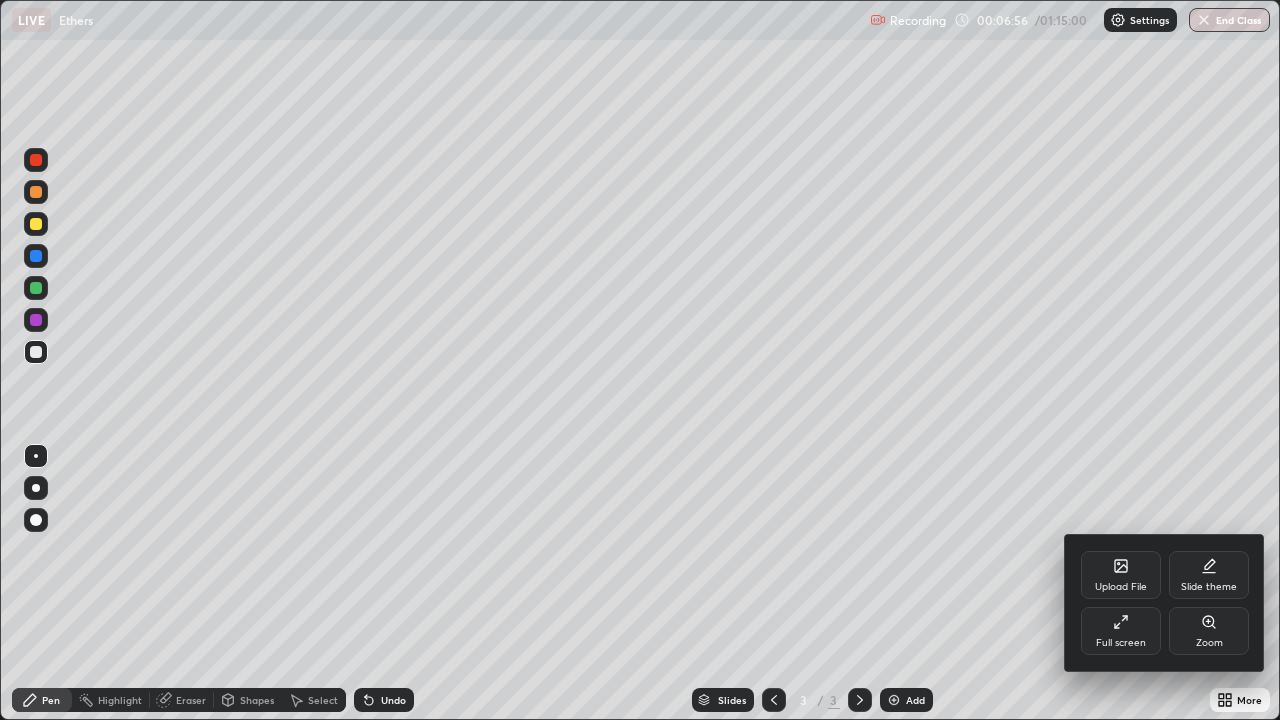 click at bounding box center (640, 360) 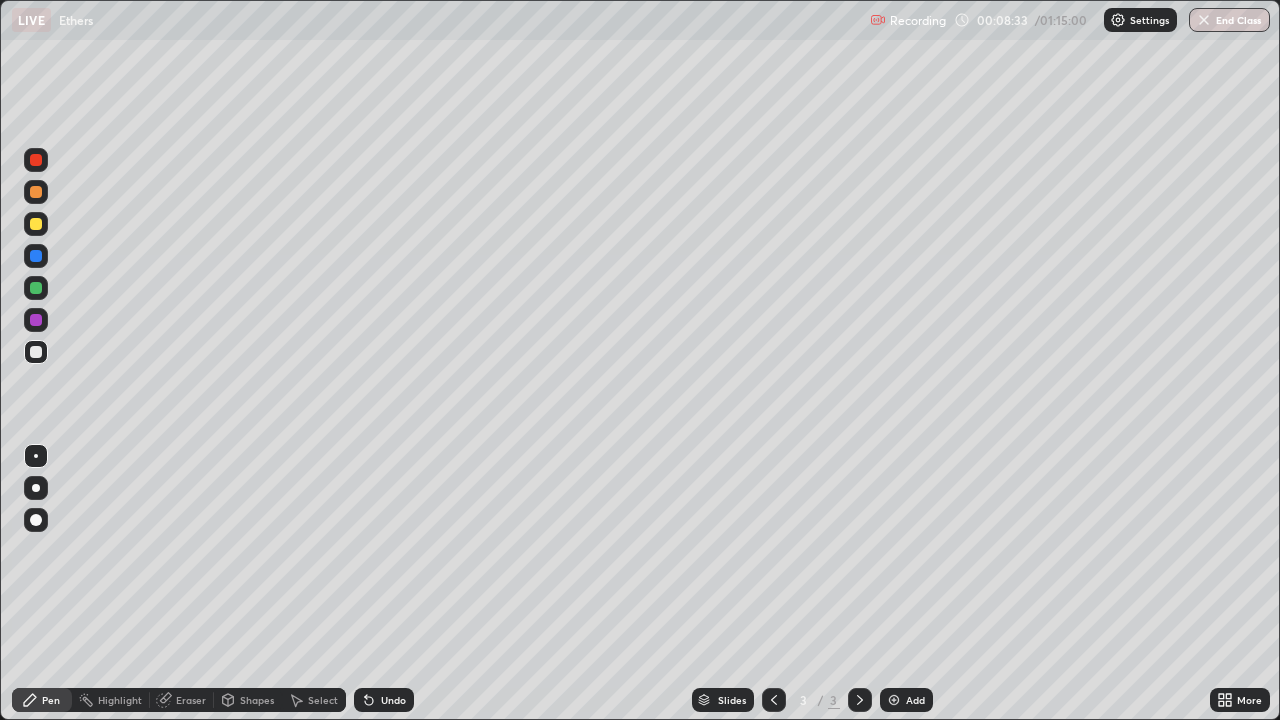 click on "Select" at bounding box center (323, 700) 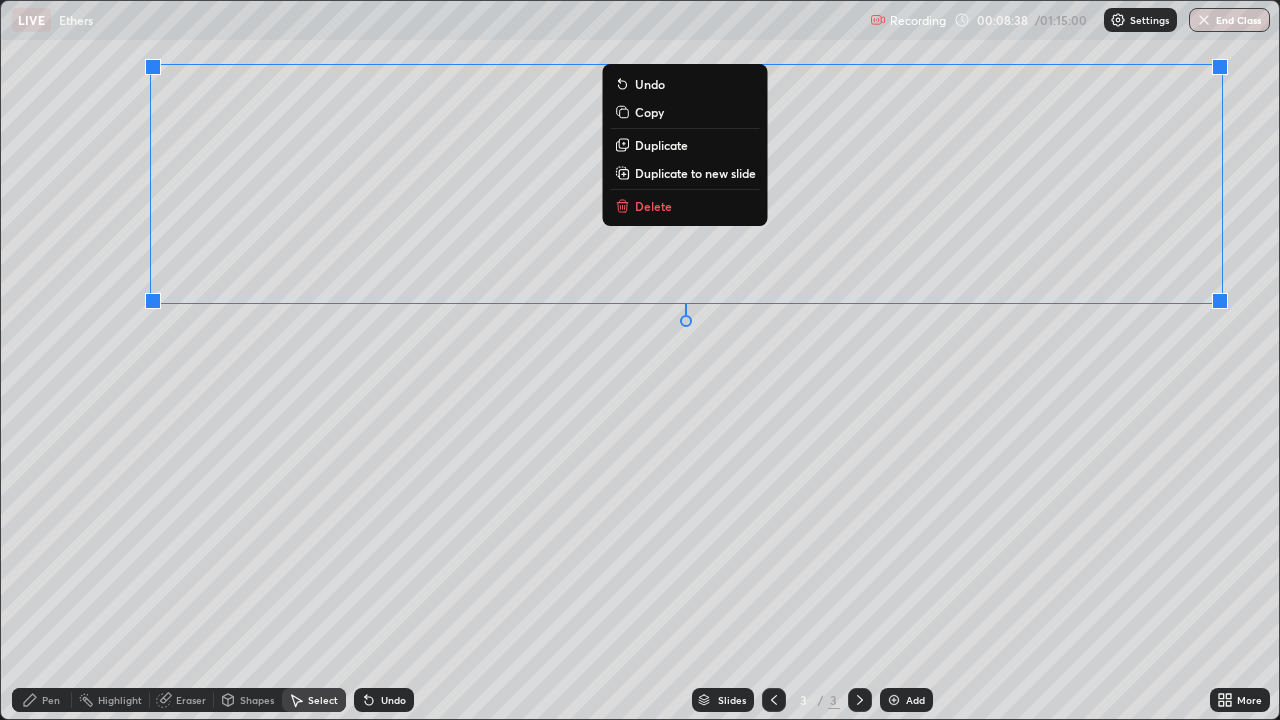 click on "Delete" at bounding box center (653, 206) 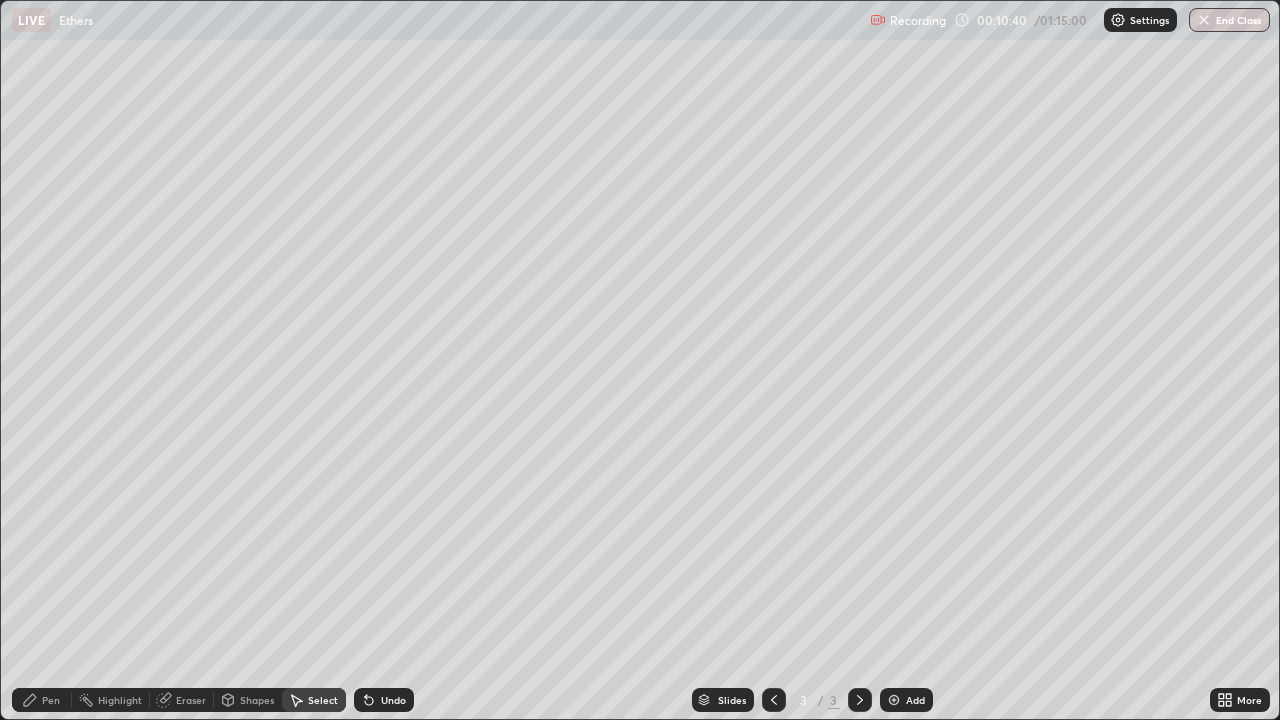 click on "0 ° Undo Copy Duplicate Duplicate to new slide Delete" at bounding box center (640, 360) 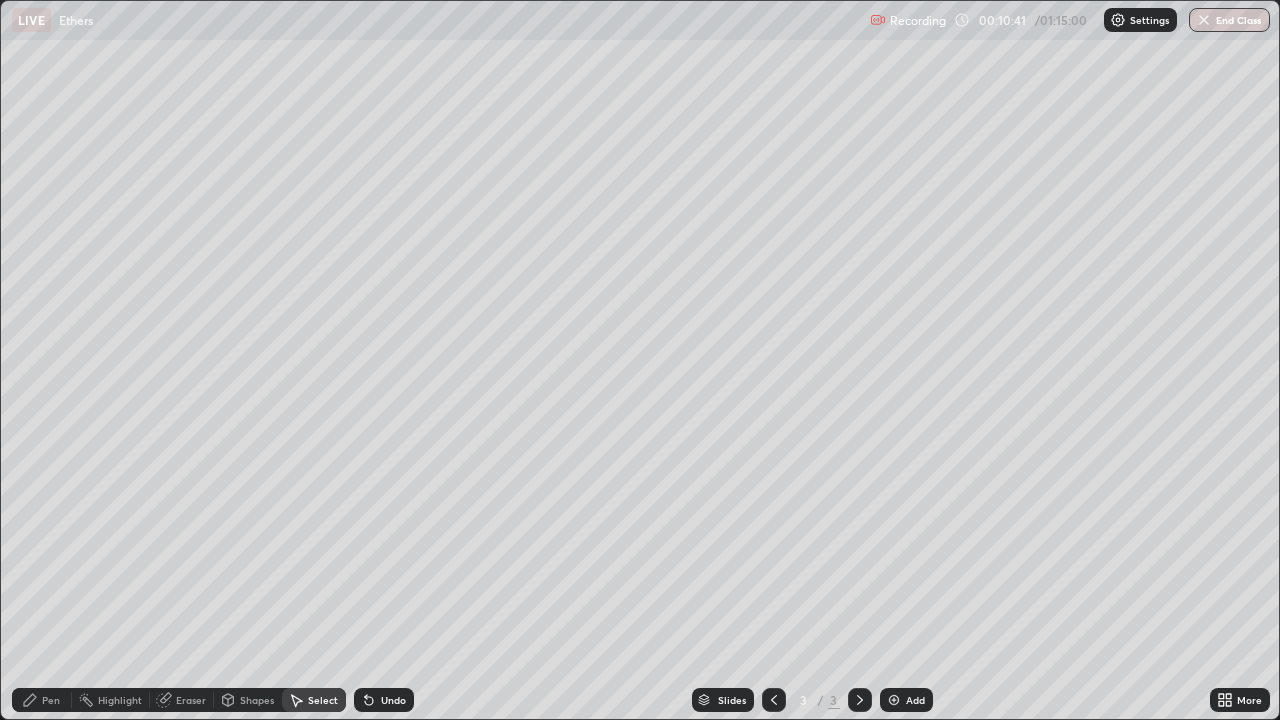 click on "Pen" at bounding box center [51, 700] 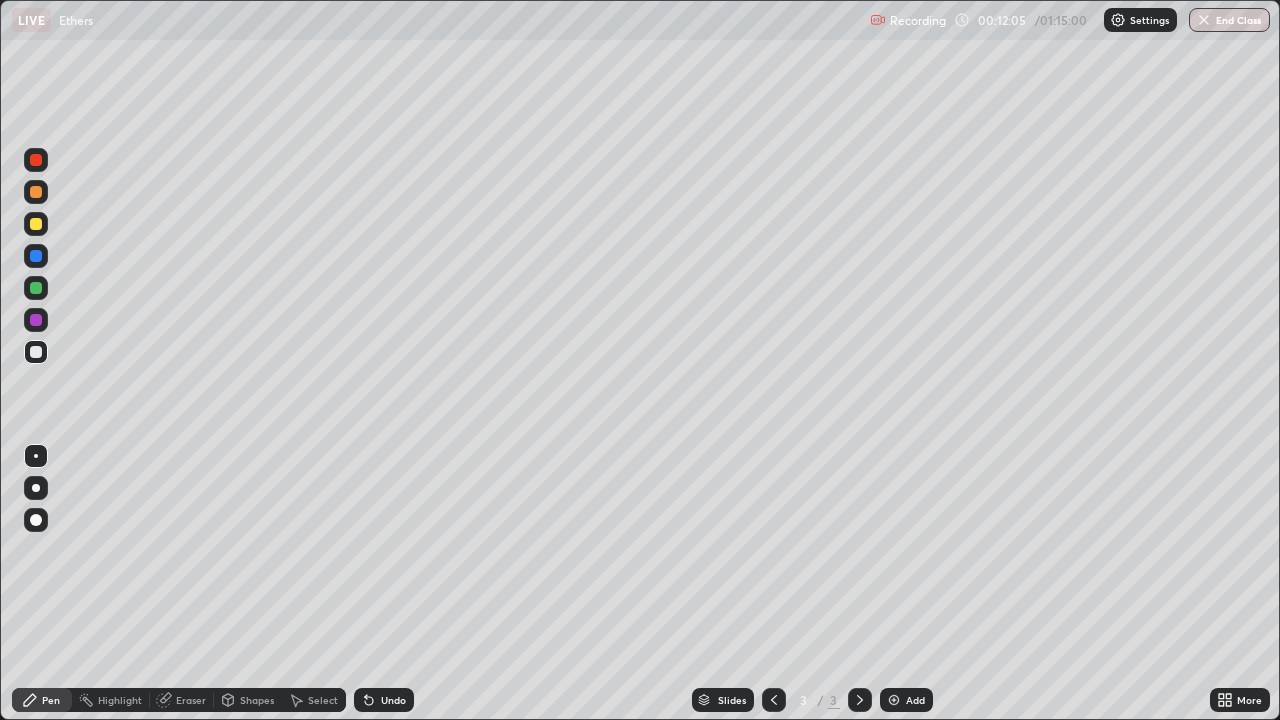 click on "Select" at bounding box center [314, 700] 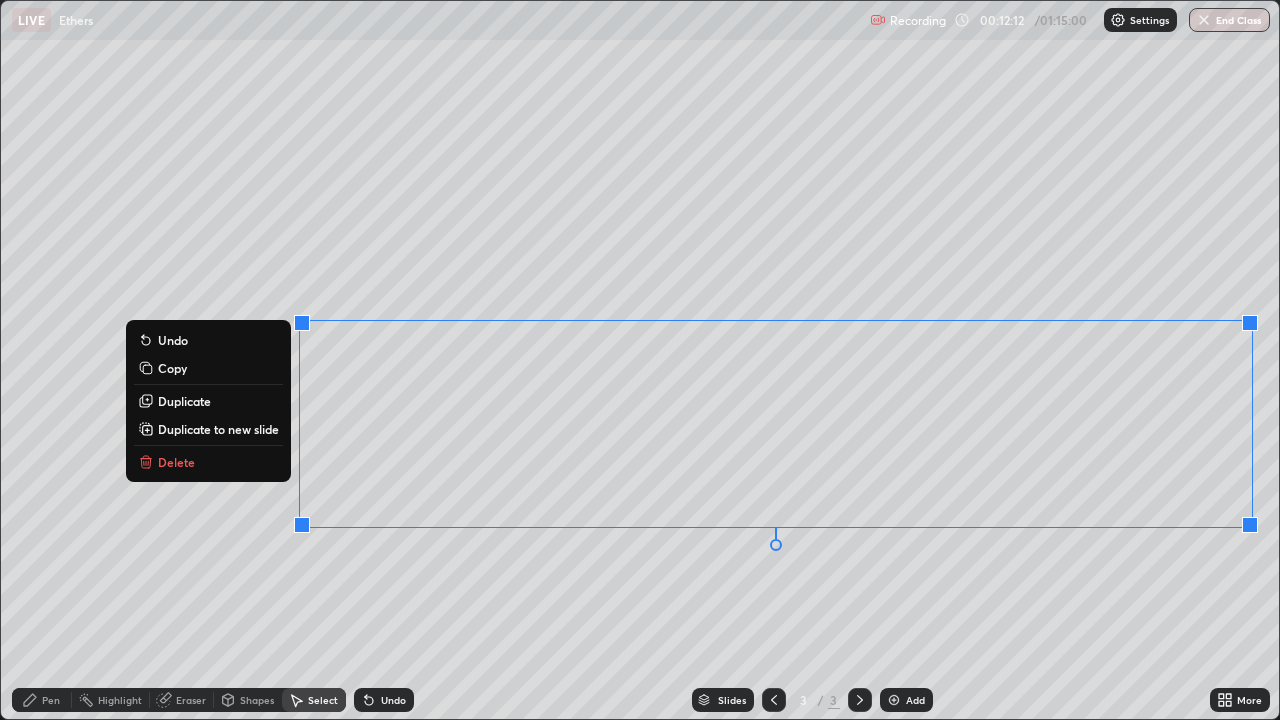 click on "Delete" at bounding box center (208, 462) 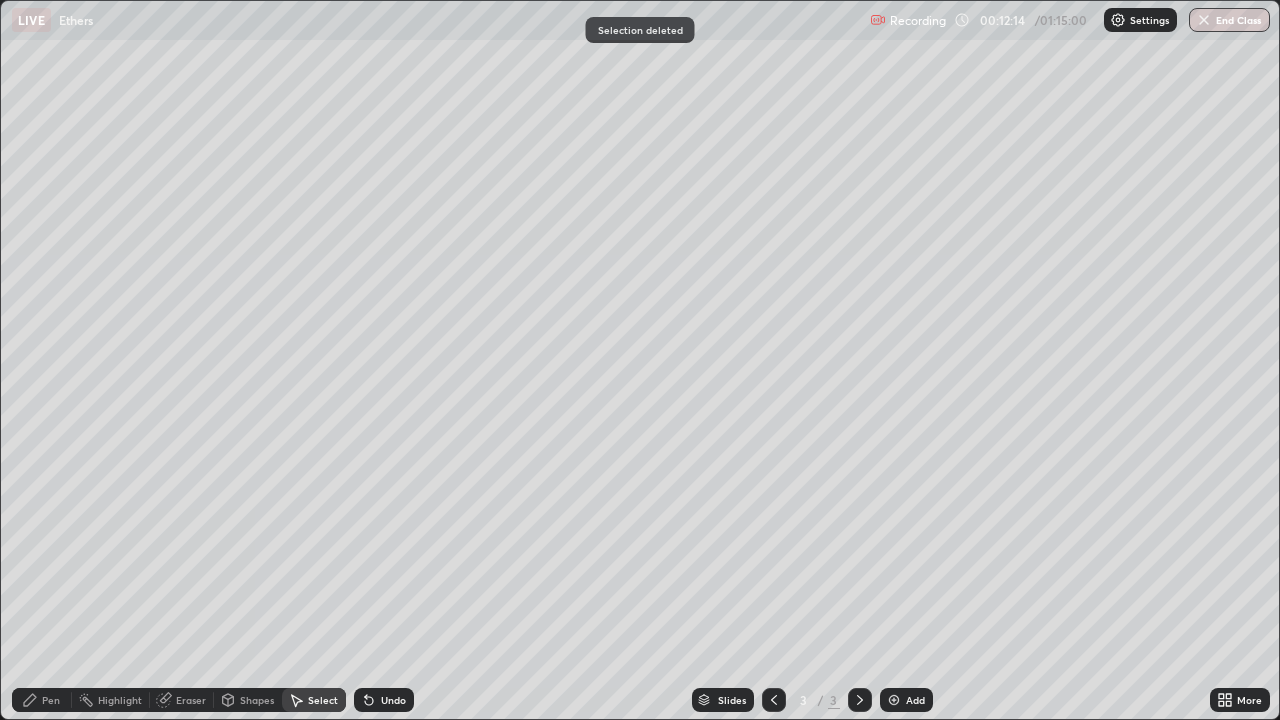 click on "Pen" at bounding box center (42, 700) 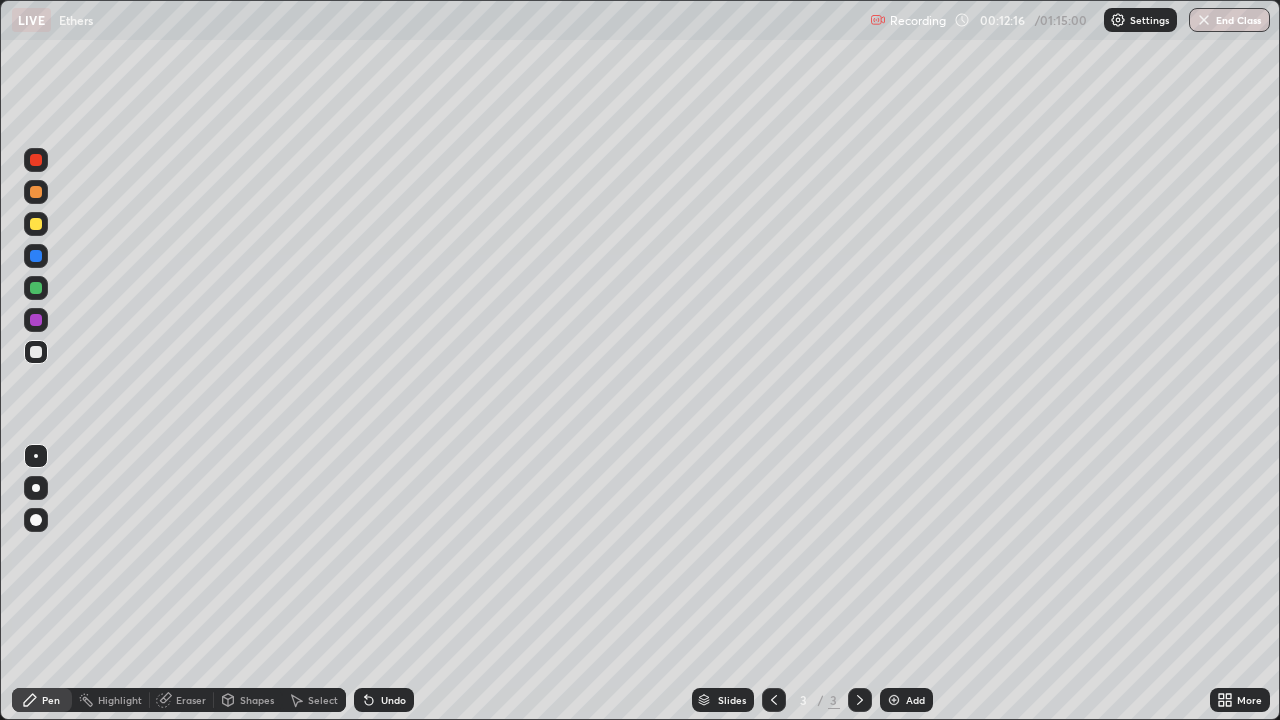 click on "Eraser" at bounding box center (191, 700) 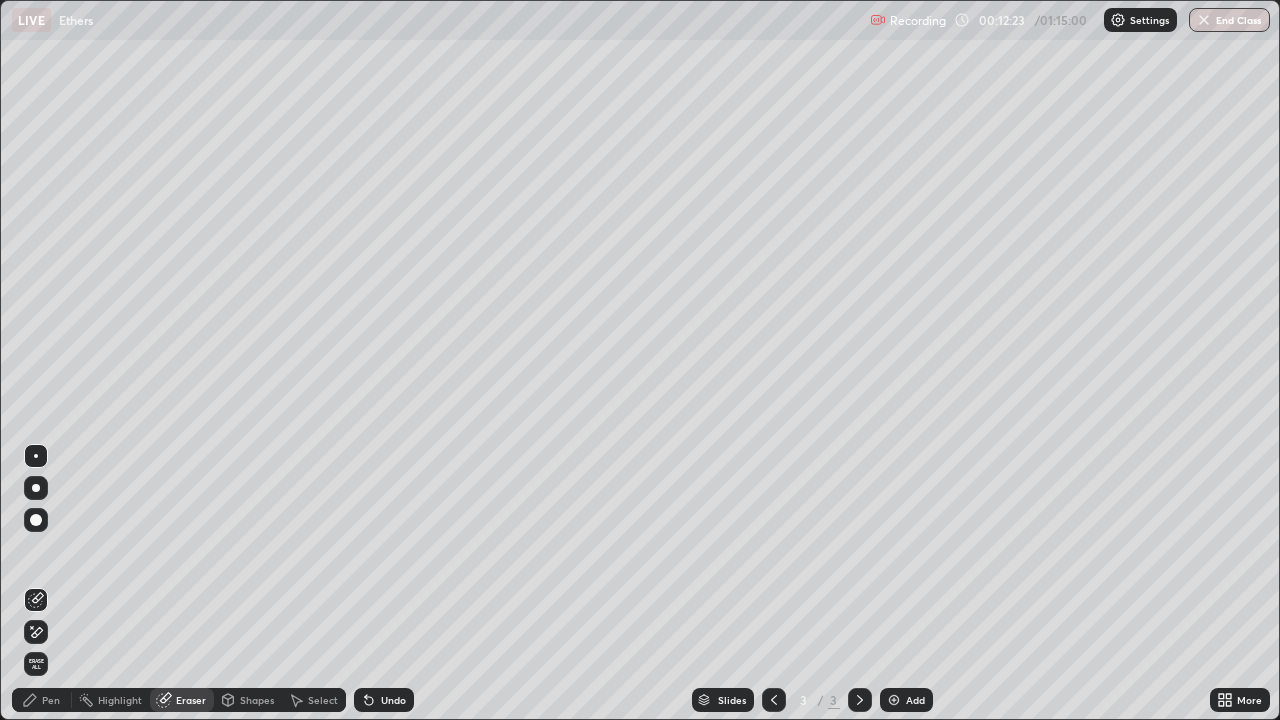 click on "Pen" at bounding box center [51, 700] 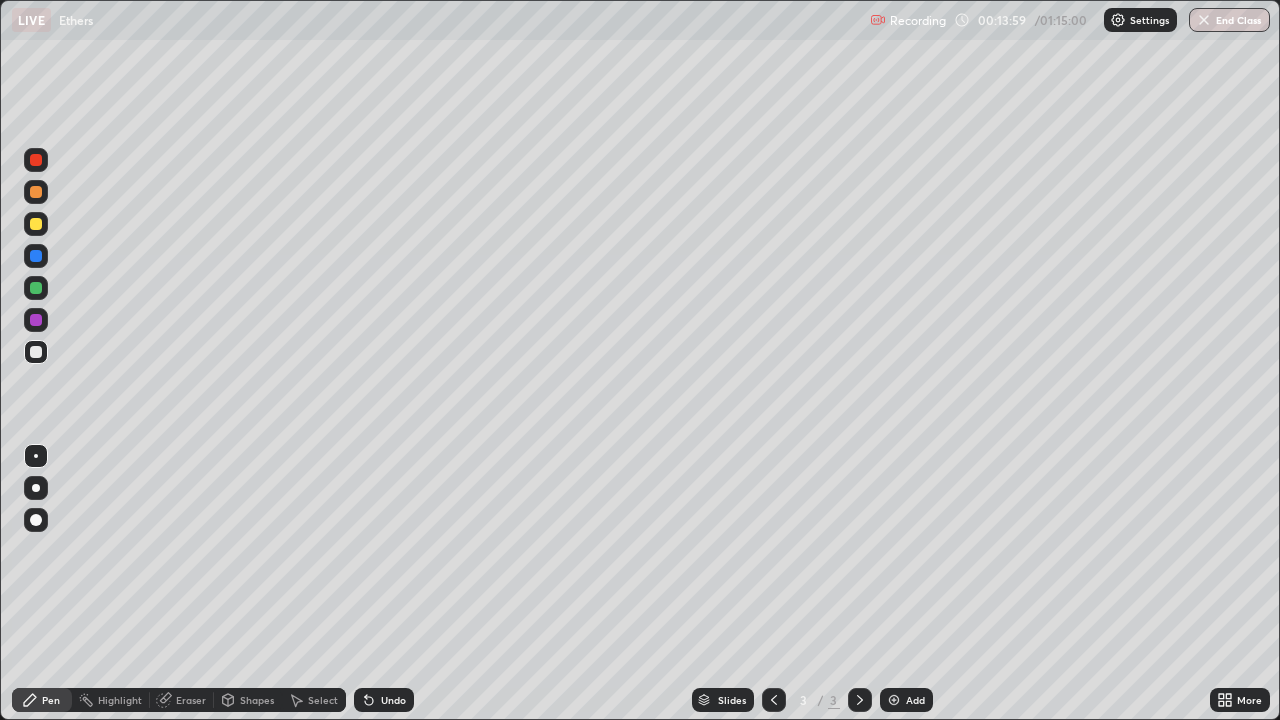 click on "Select" at bounding box center [323, 700] 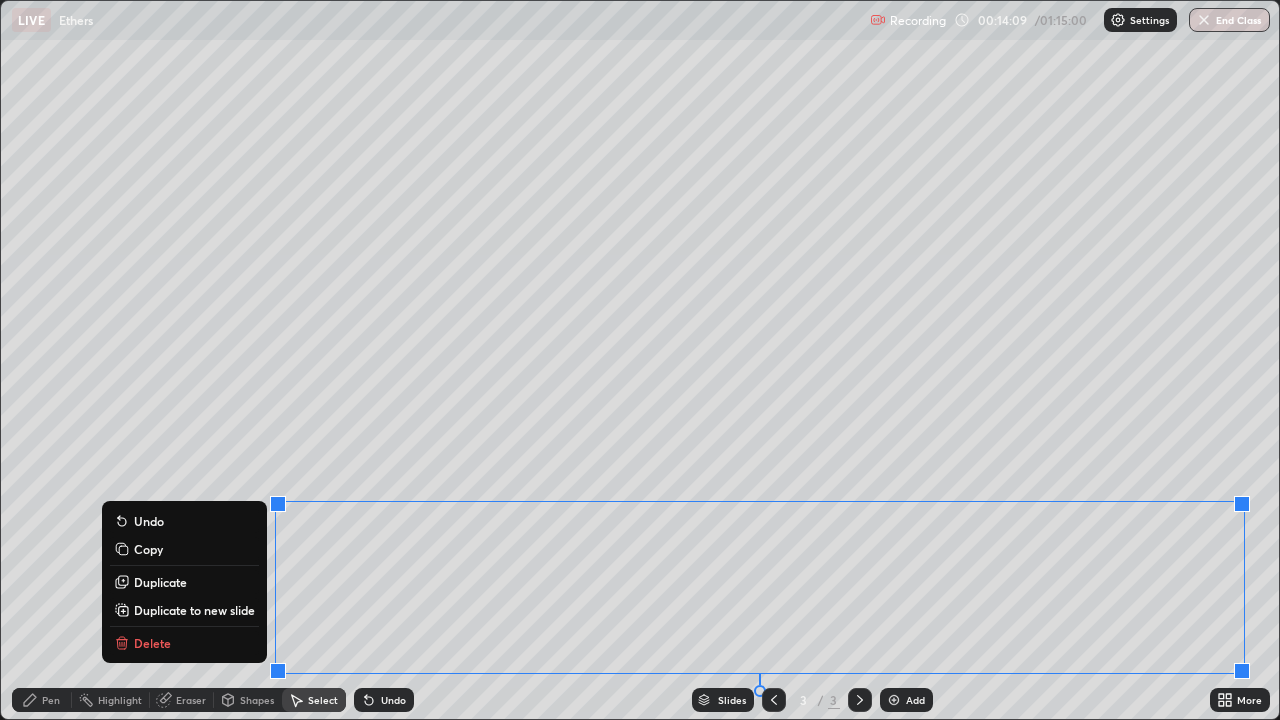 click on "Delete" at bounding box center (152, 643) 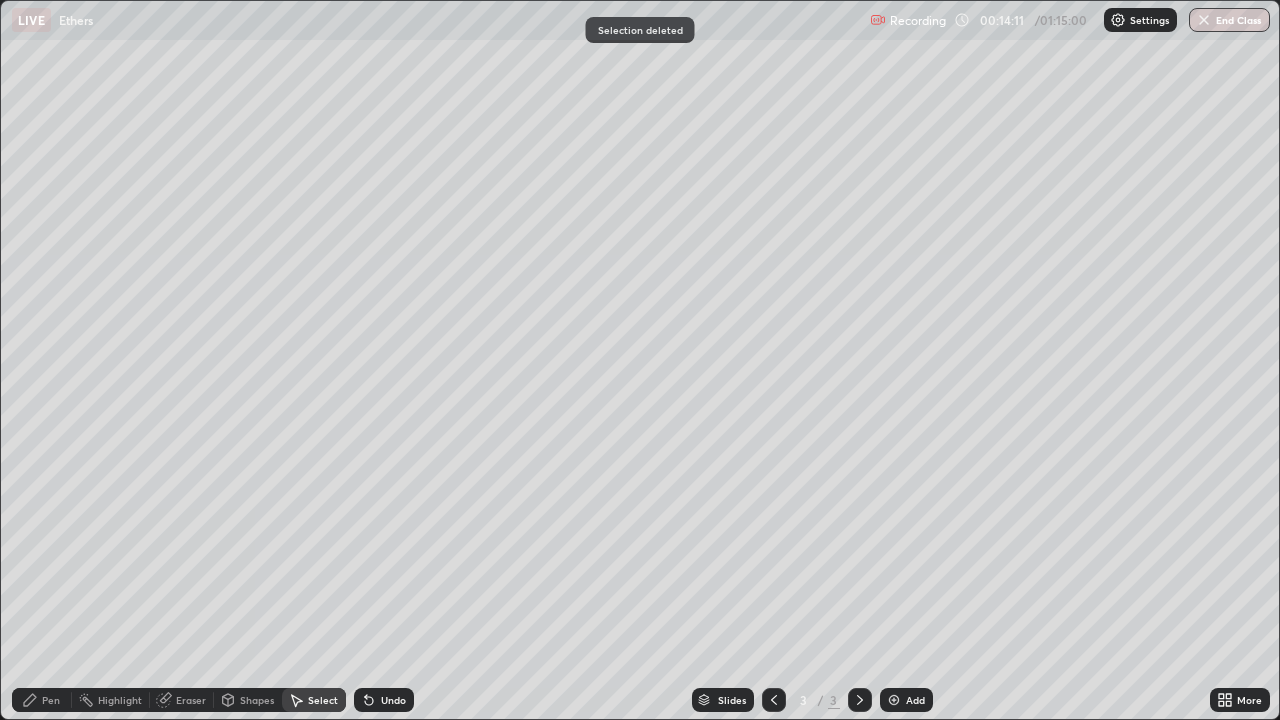 click on "Pen" at bounding box center (51, 700) 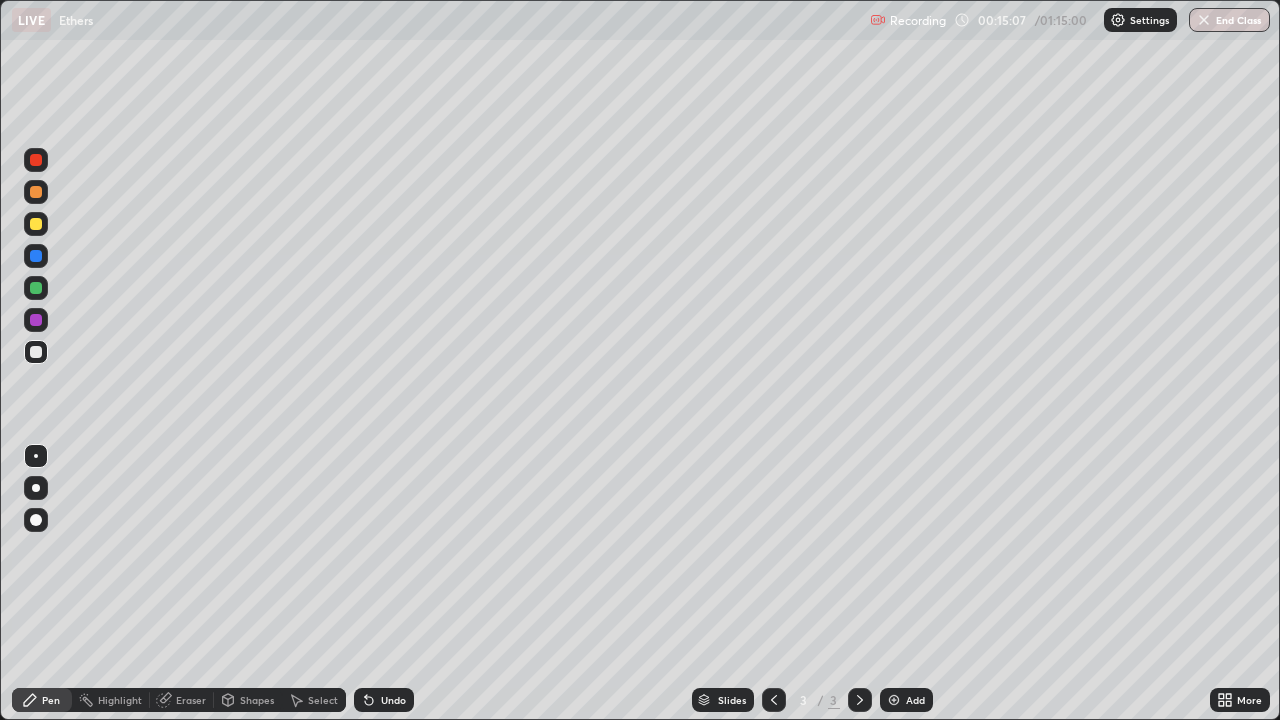 click on "Eraser" at bounding box center [191, 700] 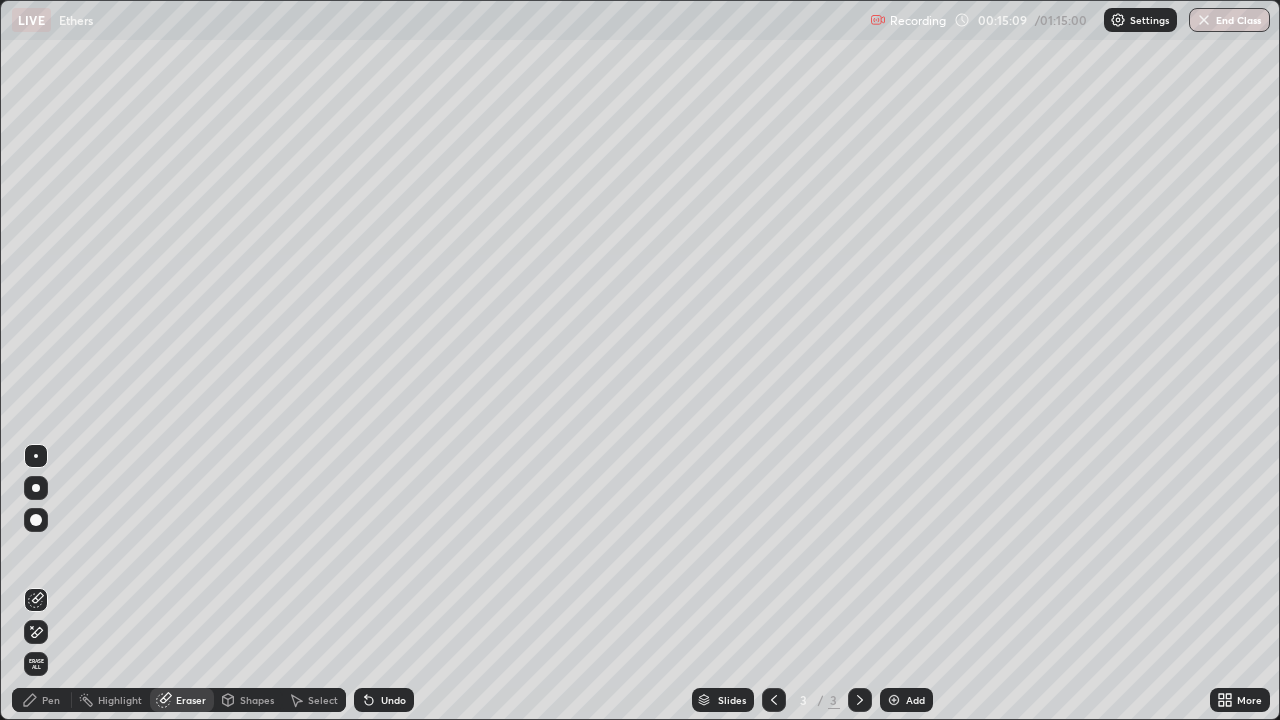 click on "Pen" at bounding box center [51, 700] 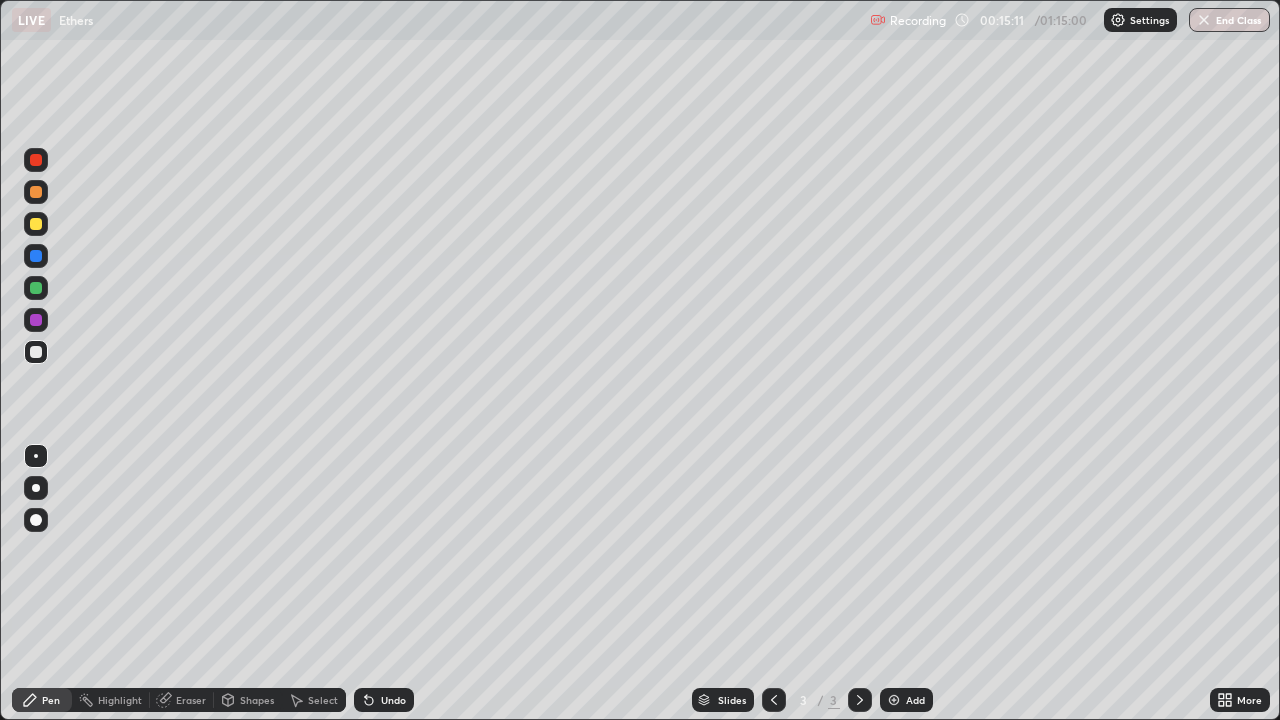 click on "Eraser" at bounding box center [191, 700] 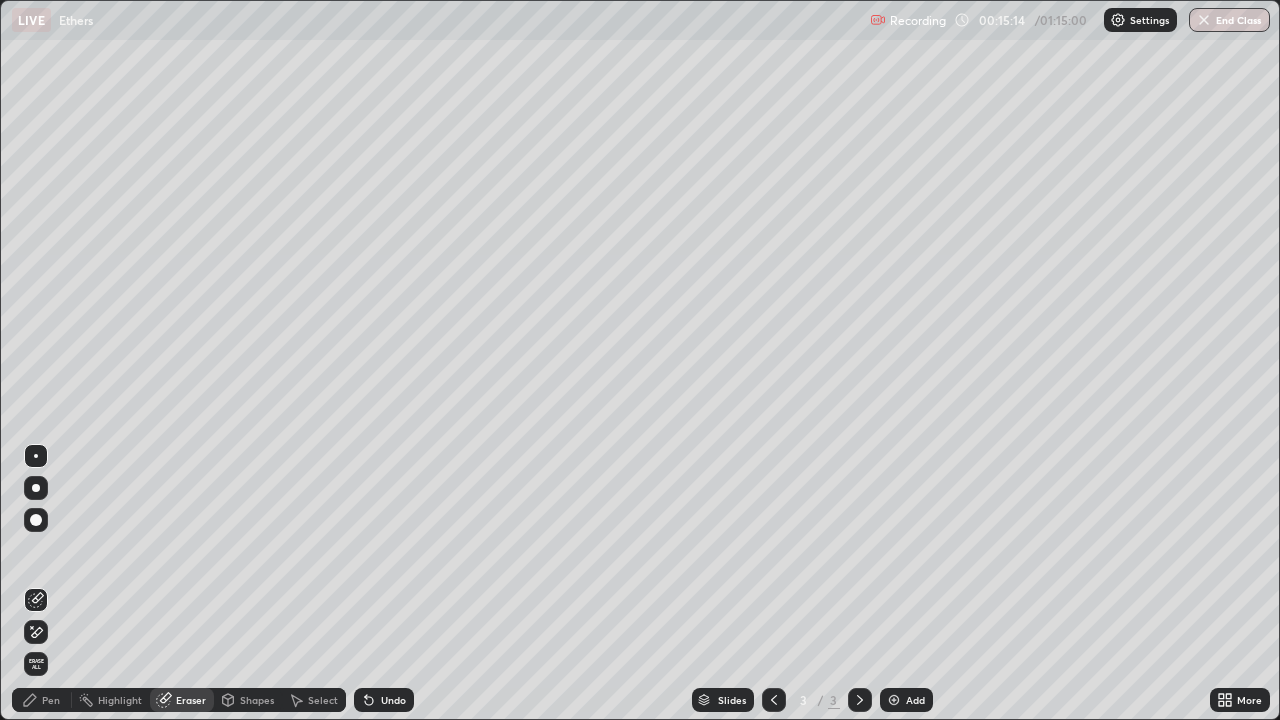 click on "Pen" at bounding box center [42, 700] 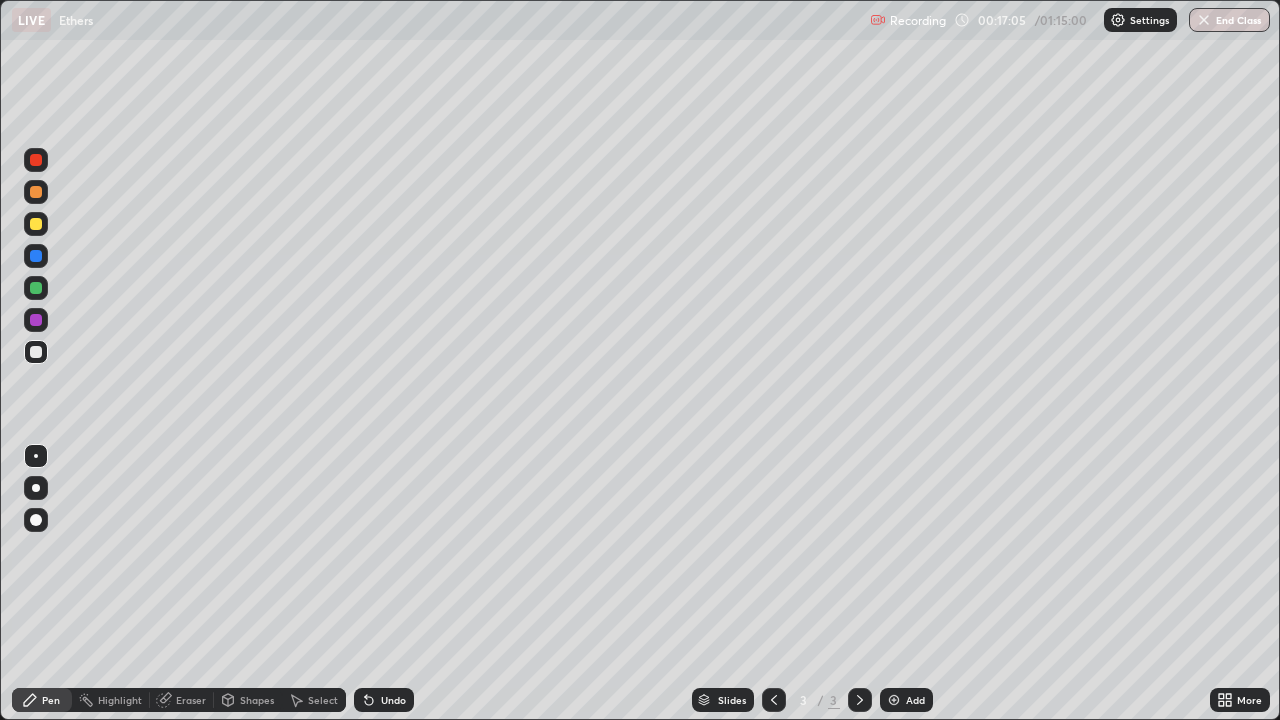 click on "Select" at bounding box center [323, 700] 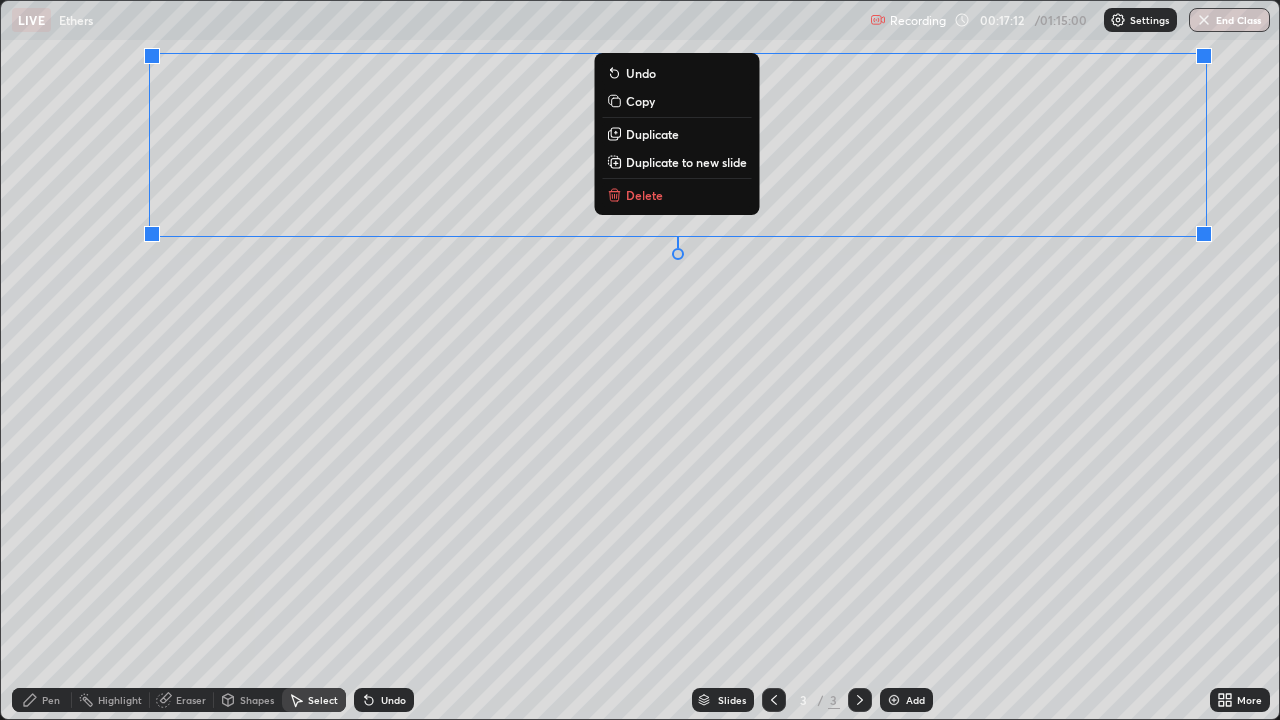 click on "Delete" at bounding box center [644, 195] 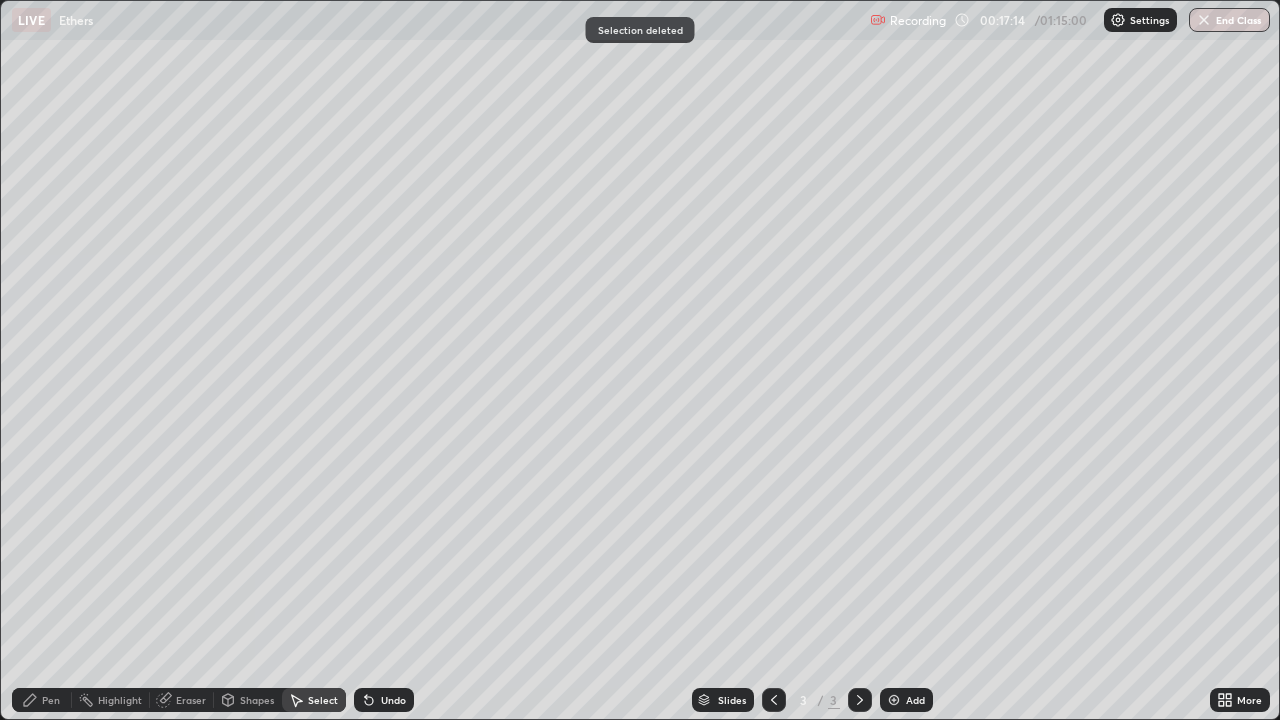 click on "Eraser" at bounding box center (191, 700) 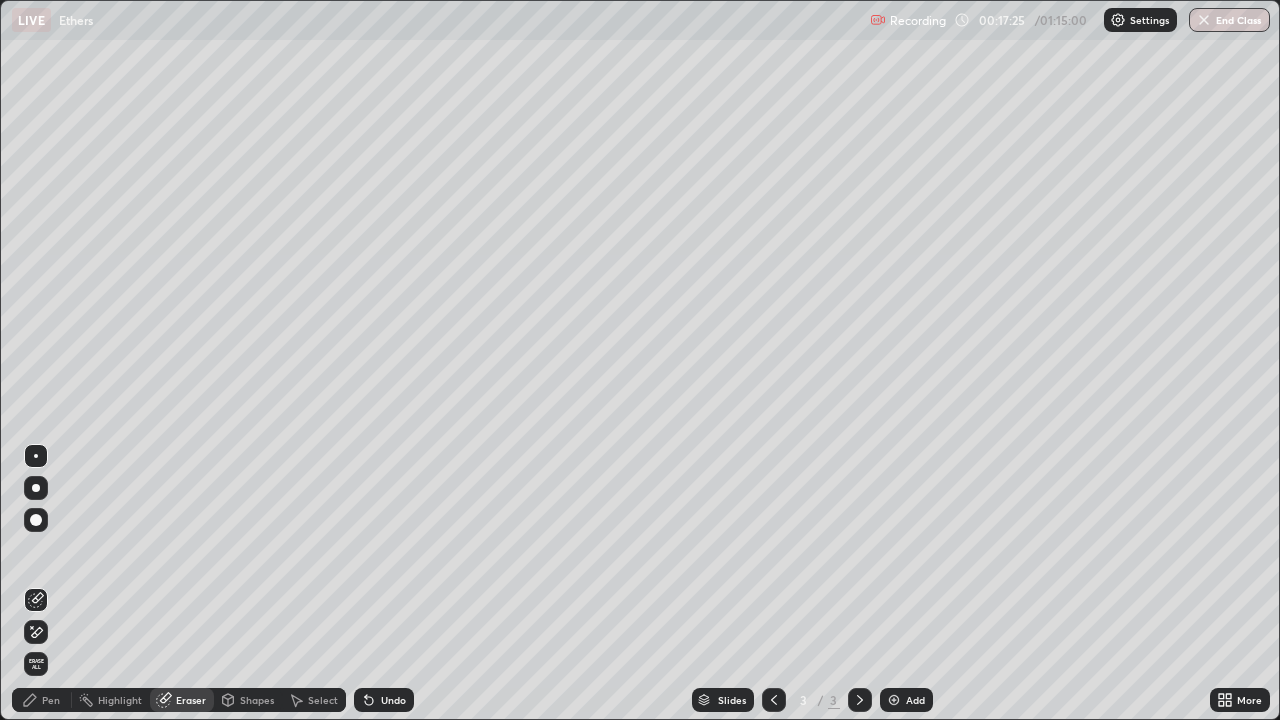 click at bounding box center [36, 520] 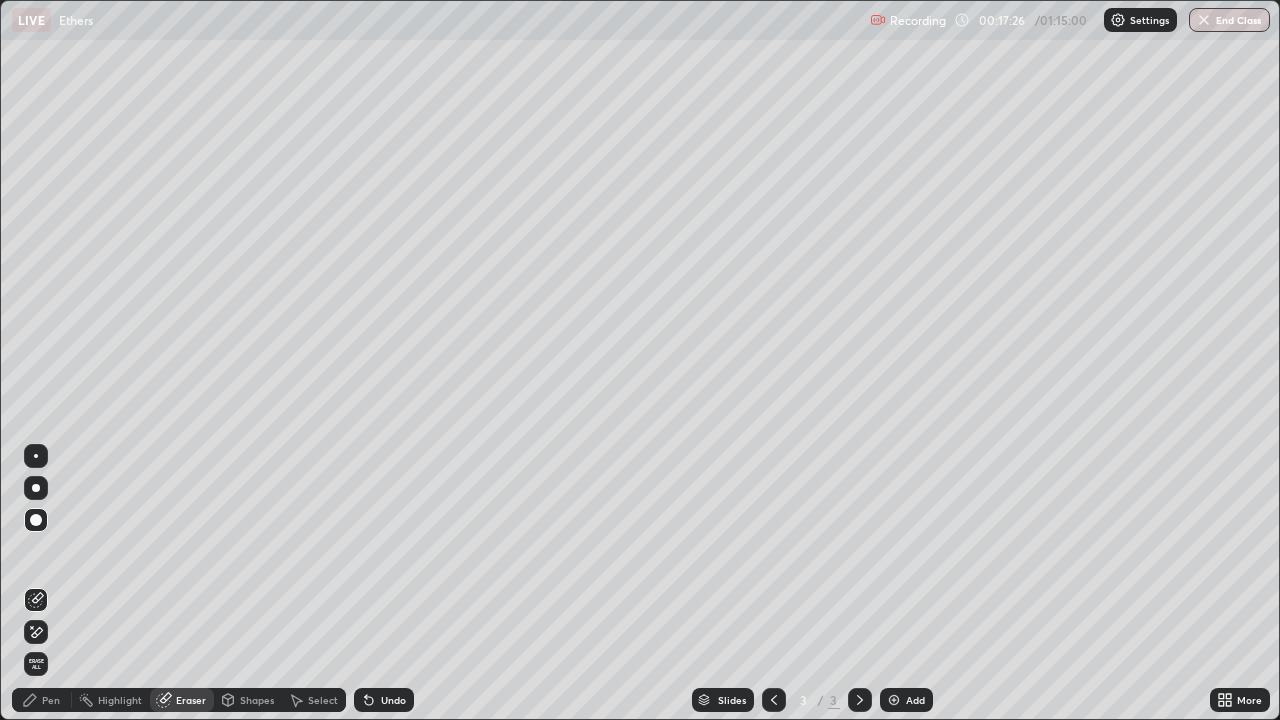 click on "Pen" at bounding box center (51, 700) 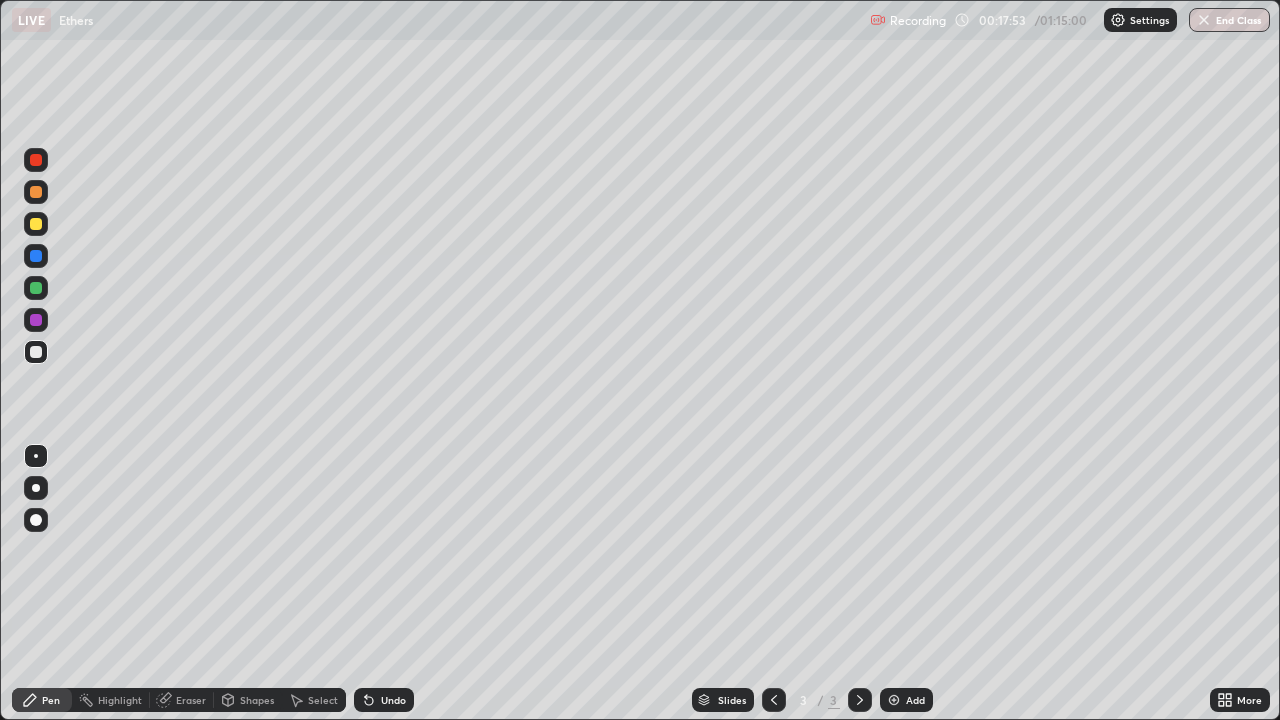 click on "Eraser" at bounding box center (191, 700) 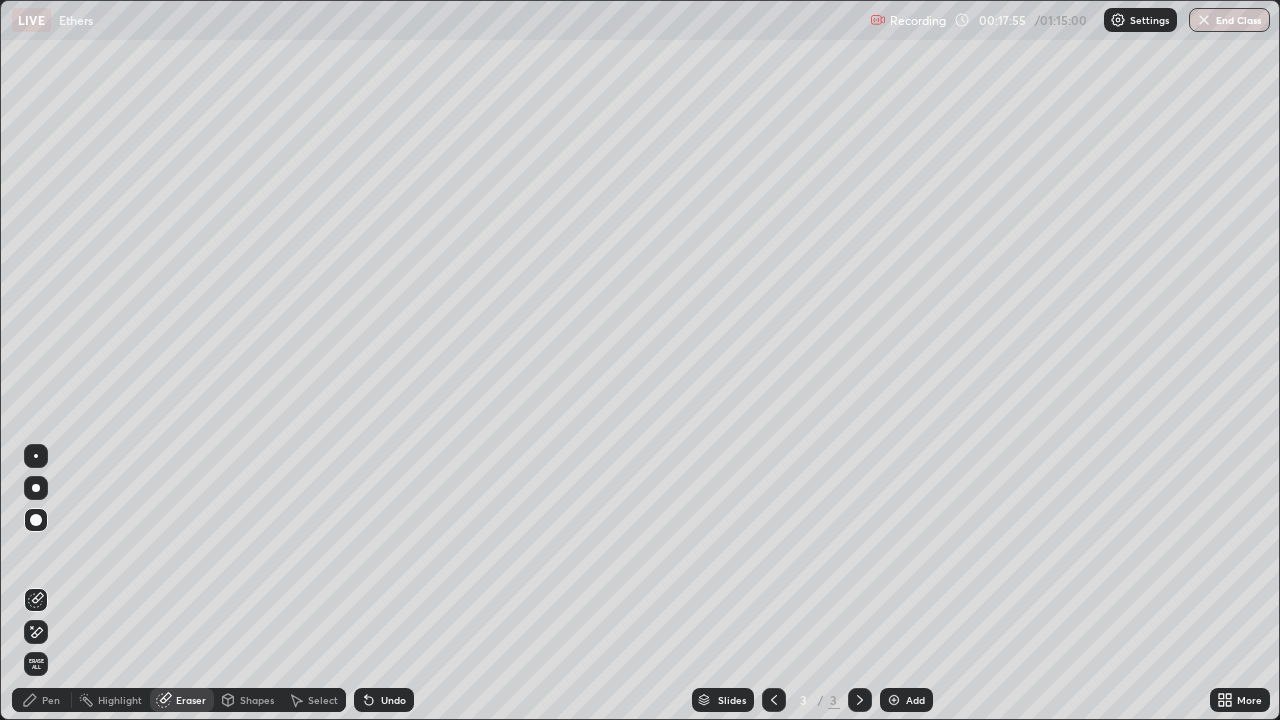 click on "Pen" at bounding box center (51, 700) 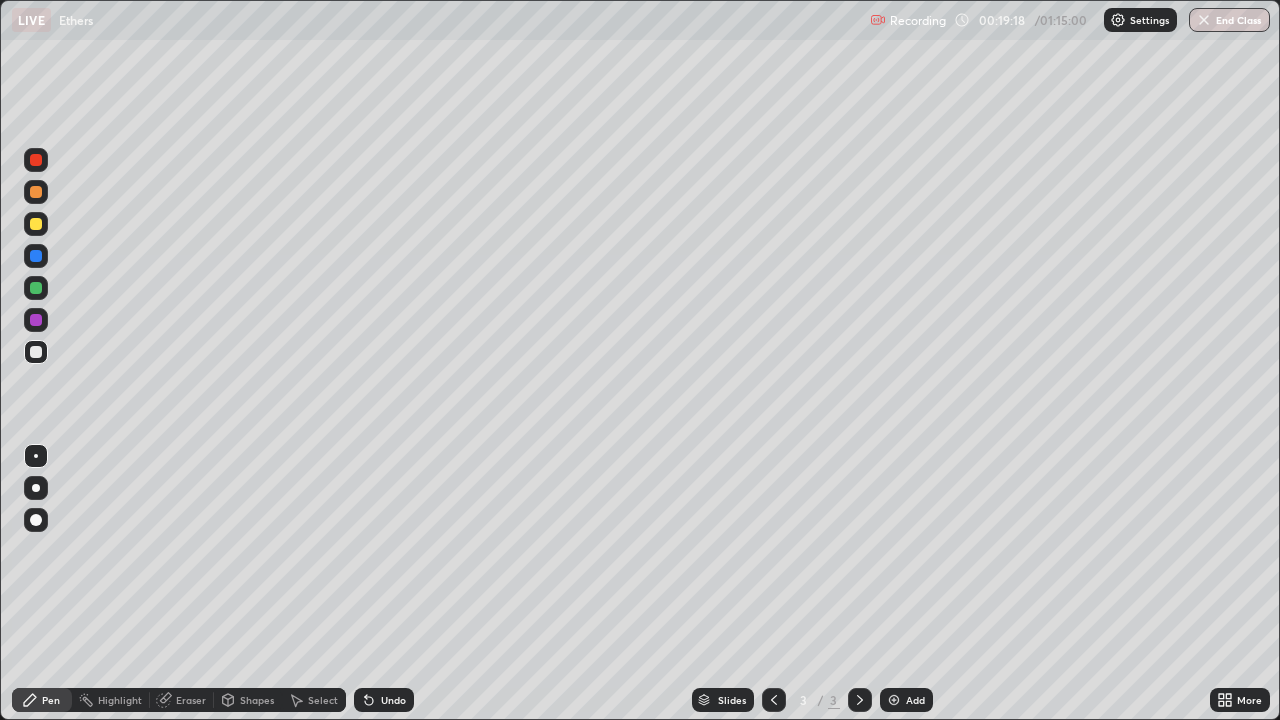 click at bounding box center [36, 224] 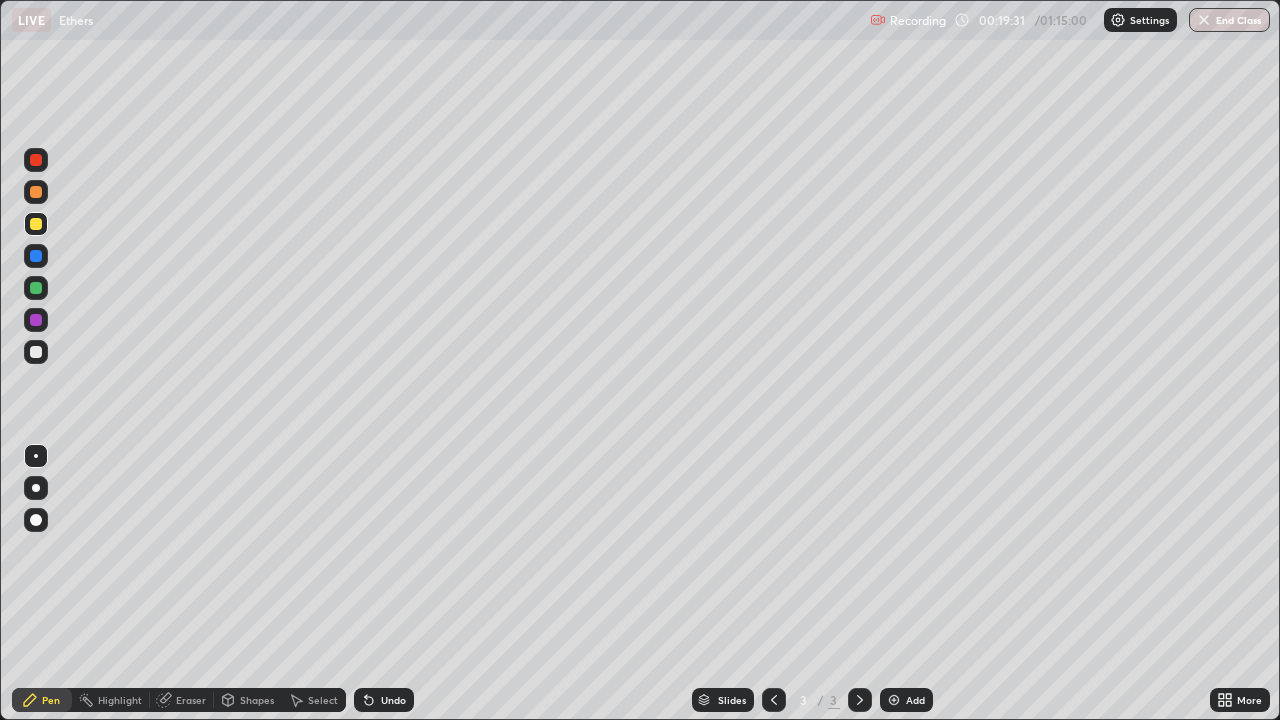 click at bounding box center (36, 352) 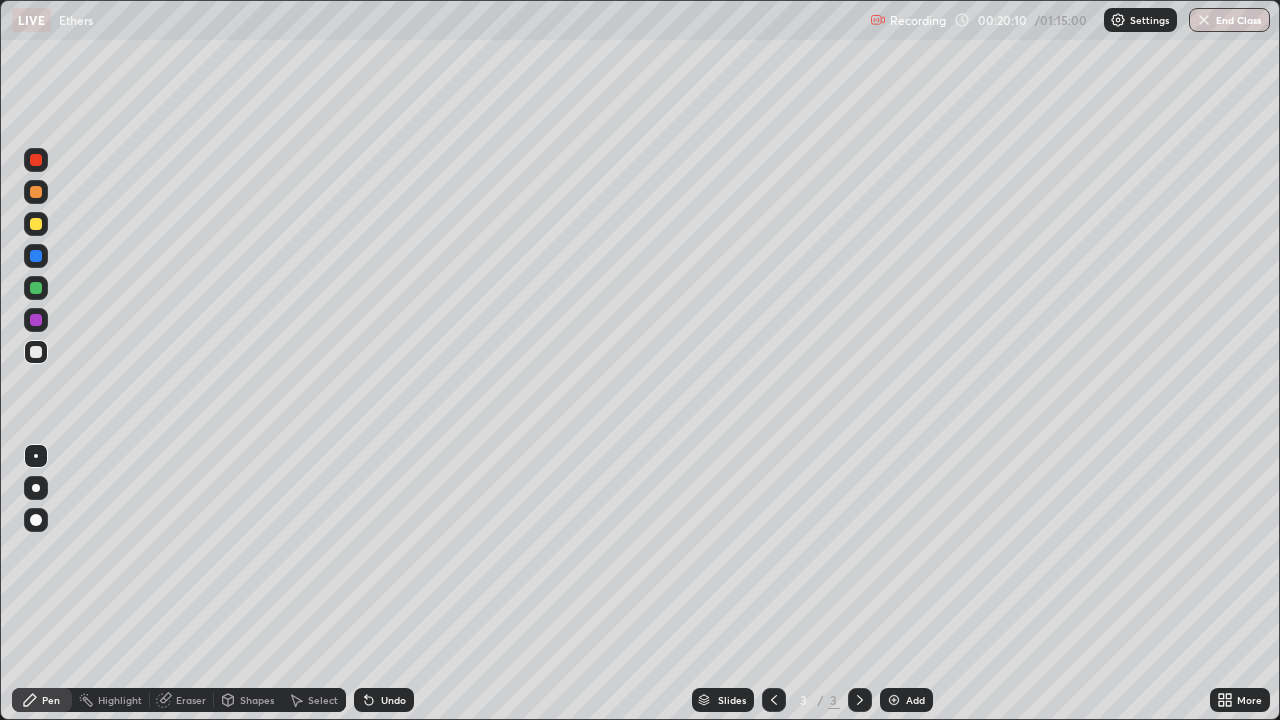 click on "Eraser" at bounding box center [191, 700] 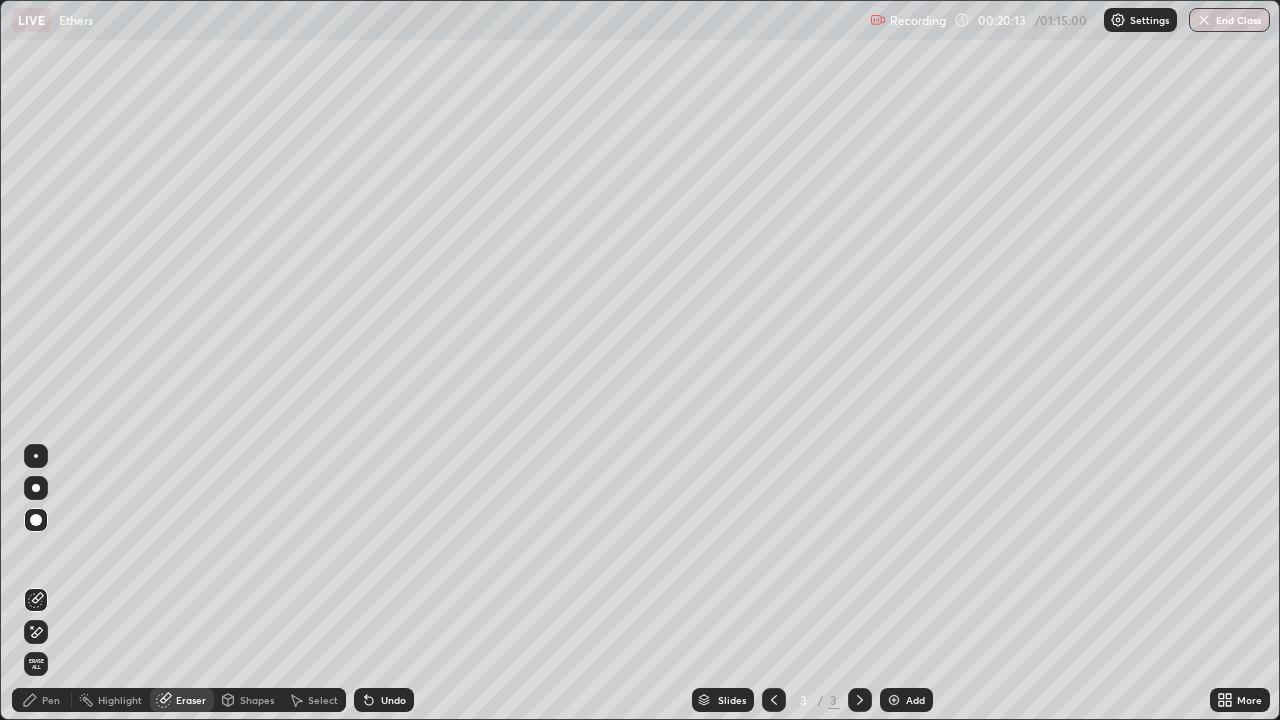 click on "Pen" at bounding box center [51, 700] 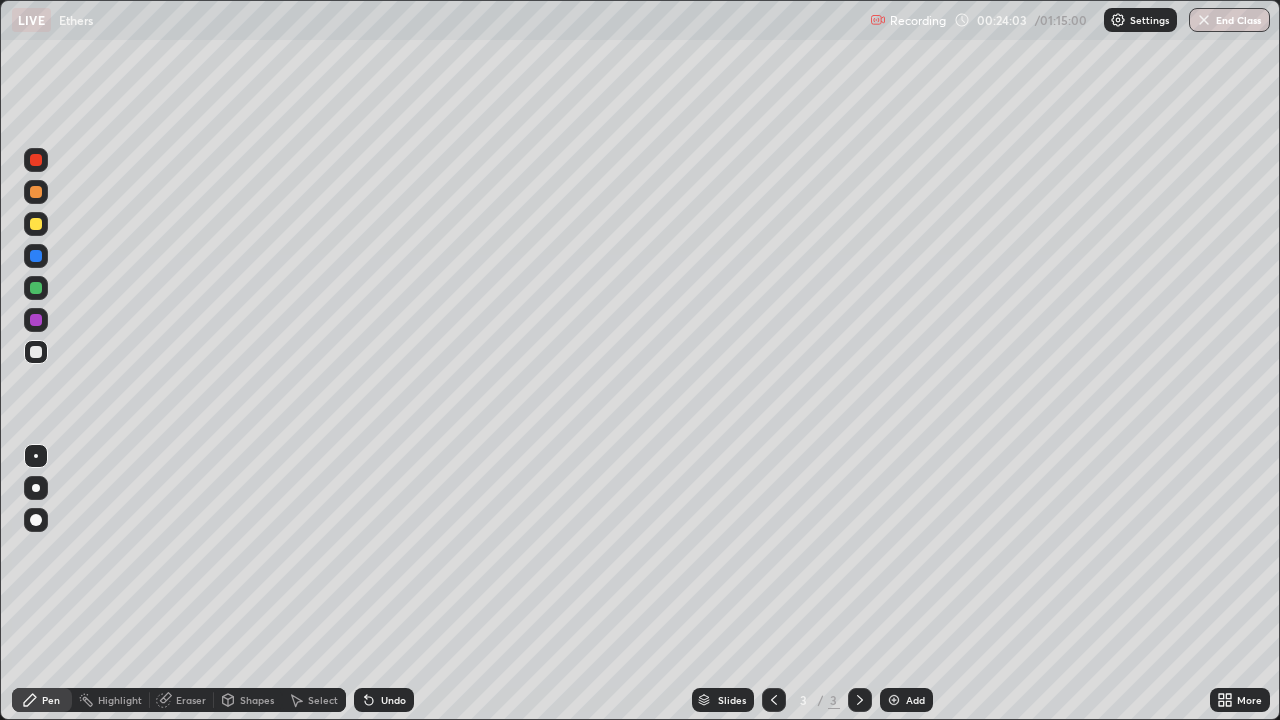 click on "Eraser" at bounding box center [191, 700] 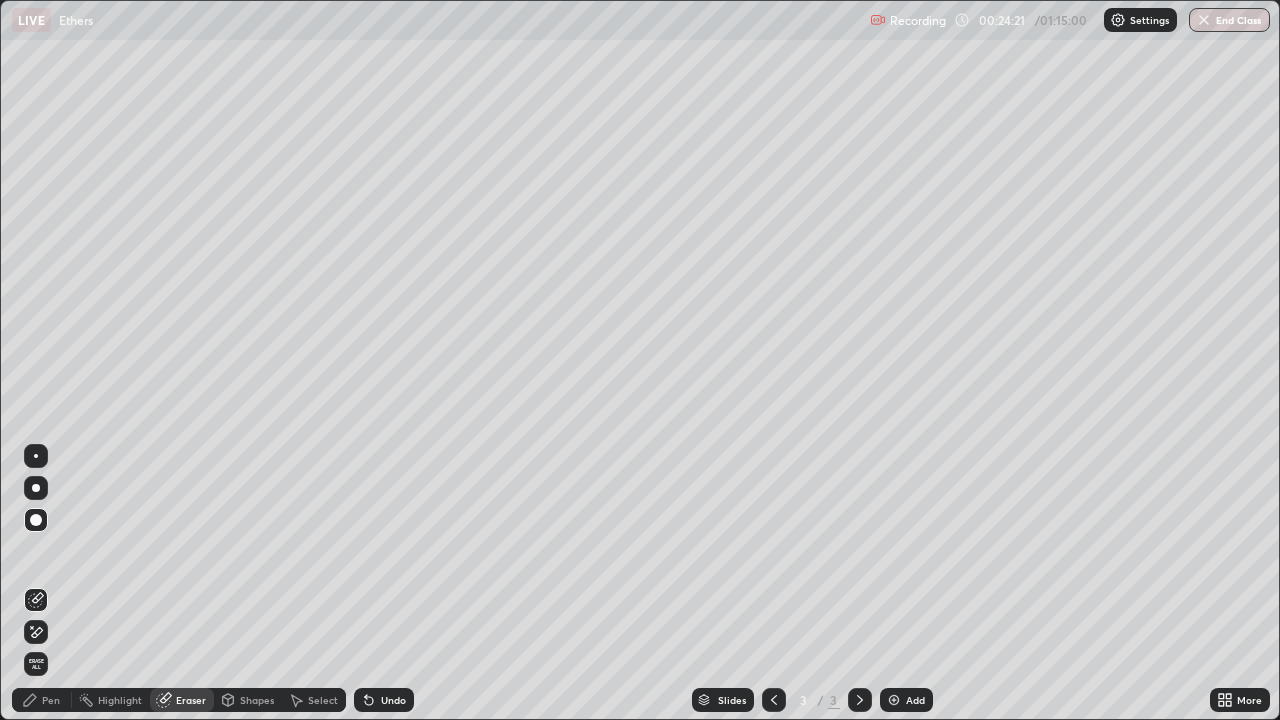 click on "Pen" at bounding box center [51, 700] 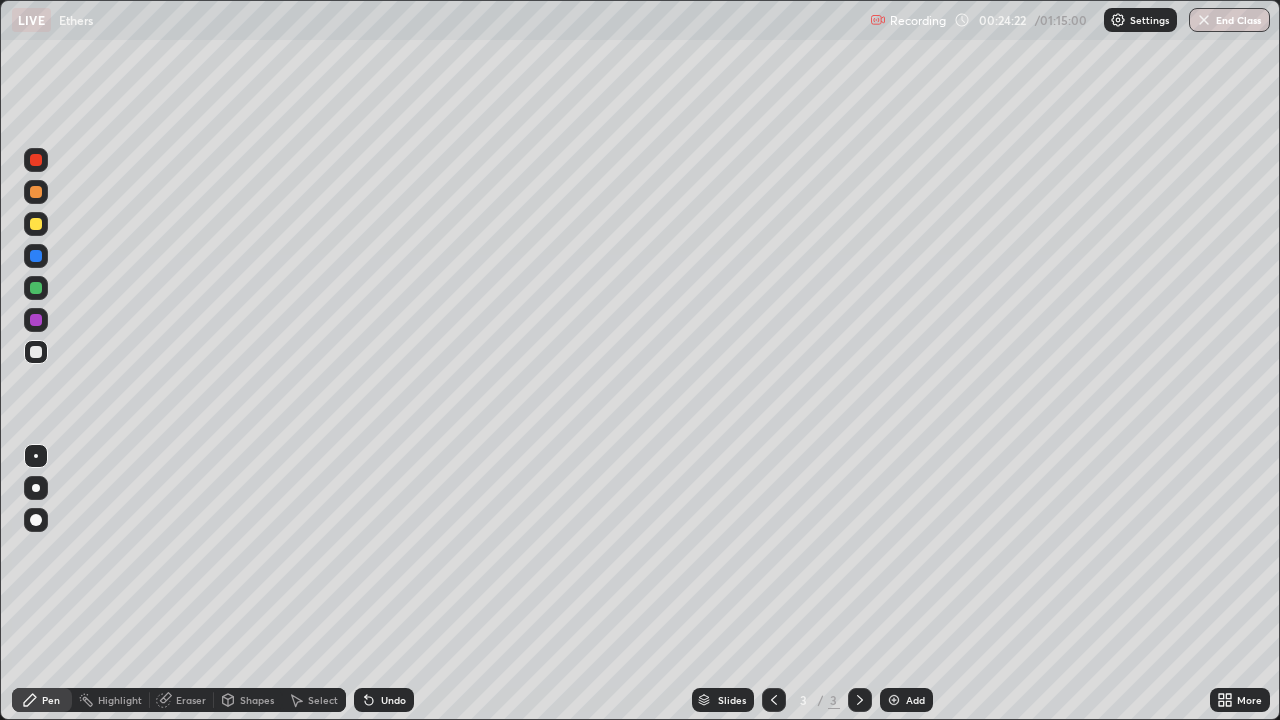 click at bounding box center (36, 224) 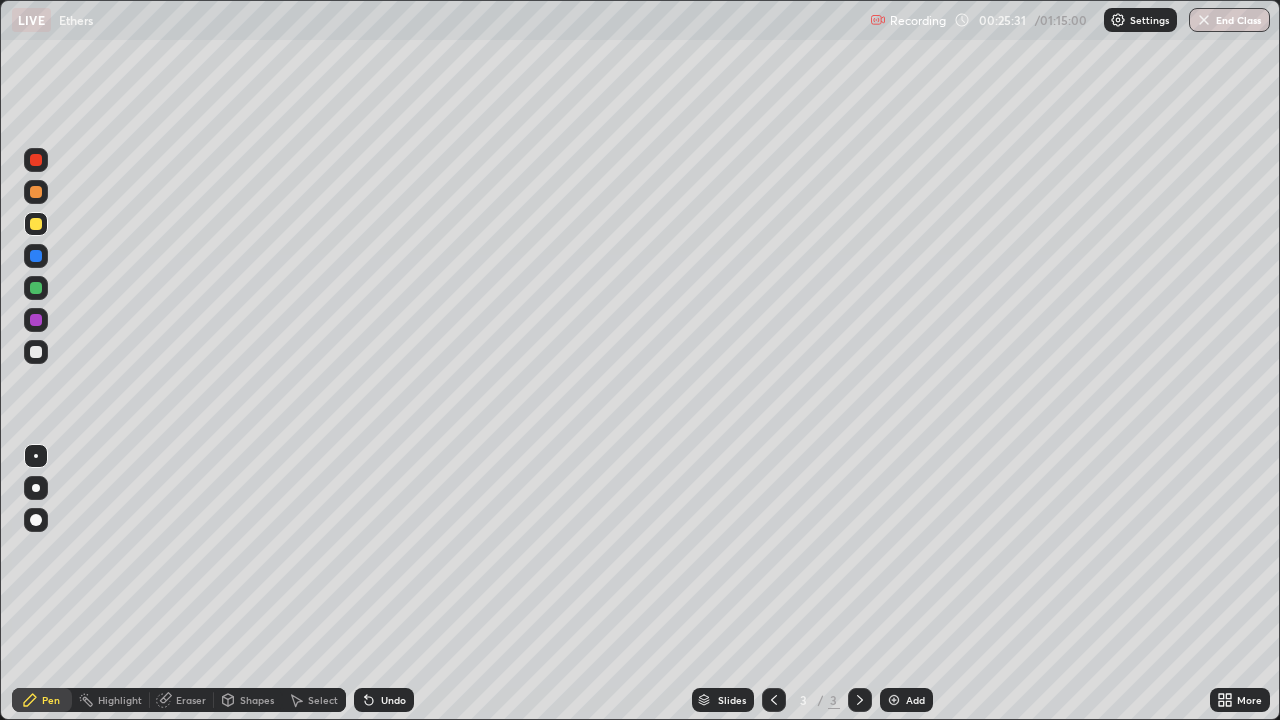 click on "Select" at bounding box center [323, 700] 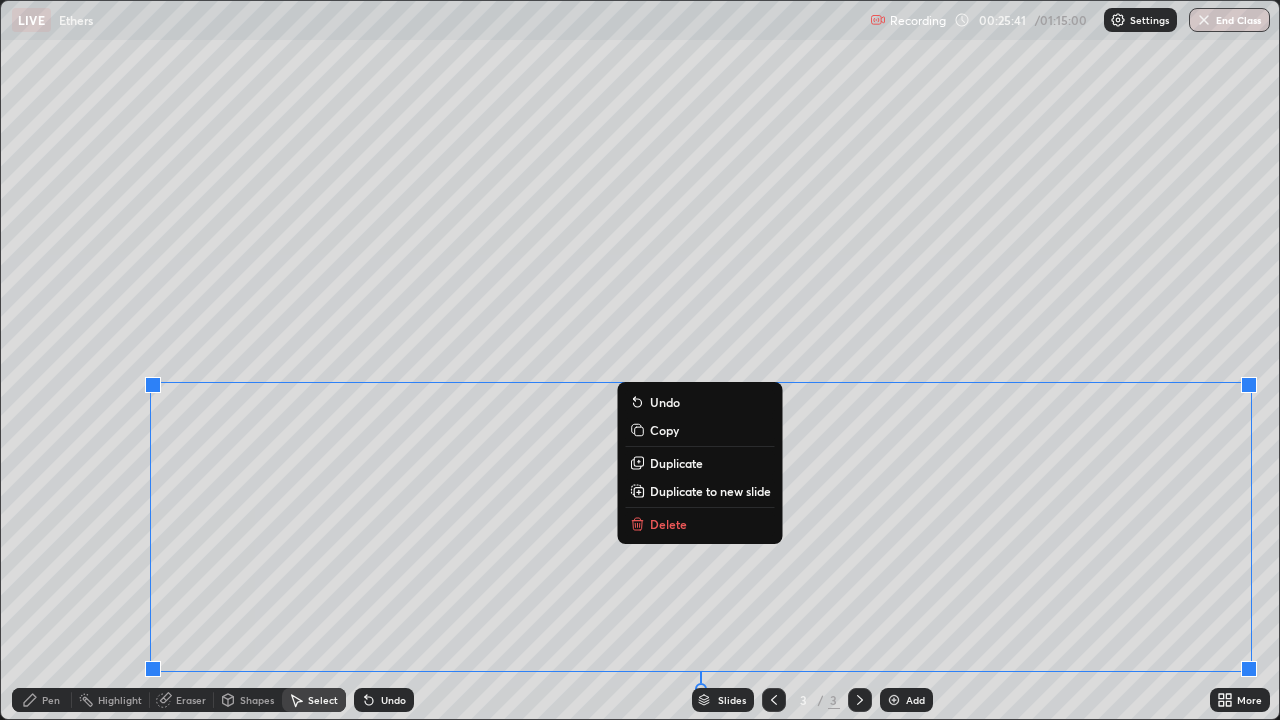click on "Delete" at bounding box center (700, 524) 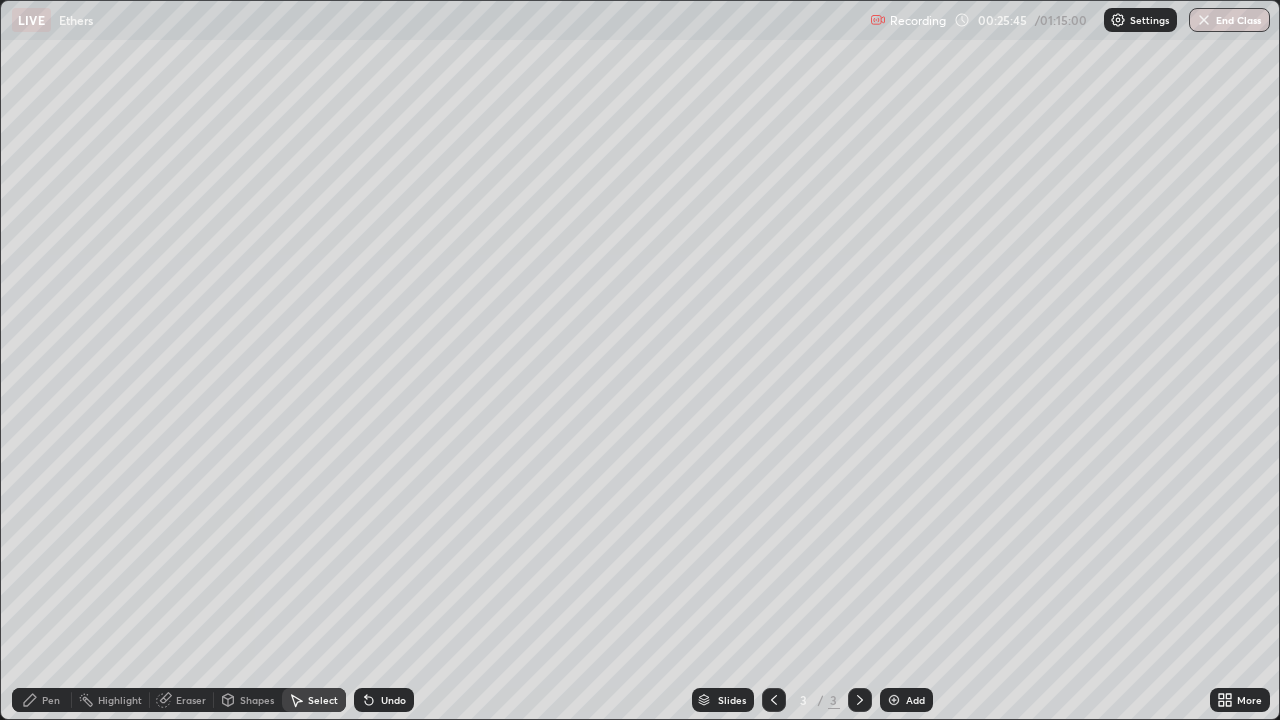 click on "Pen" at bounding box center (42, 700) 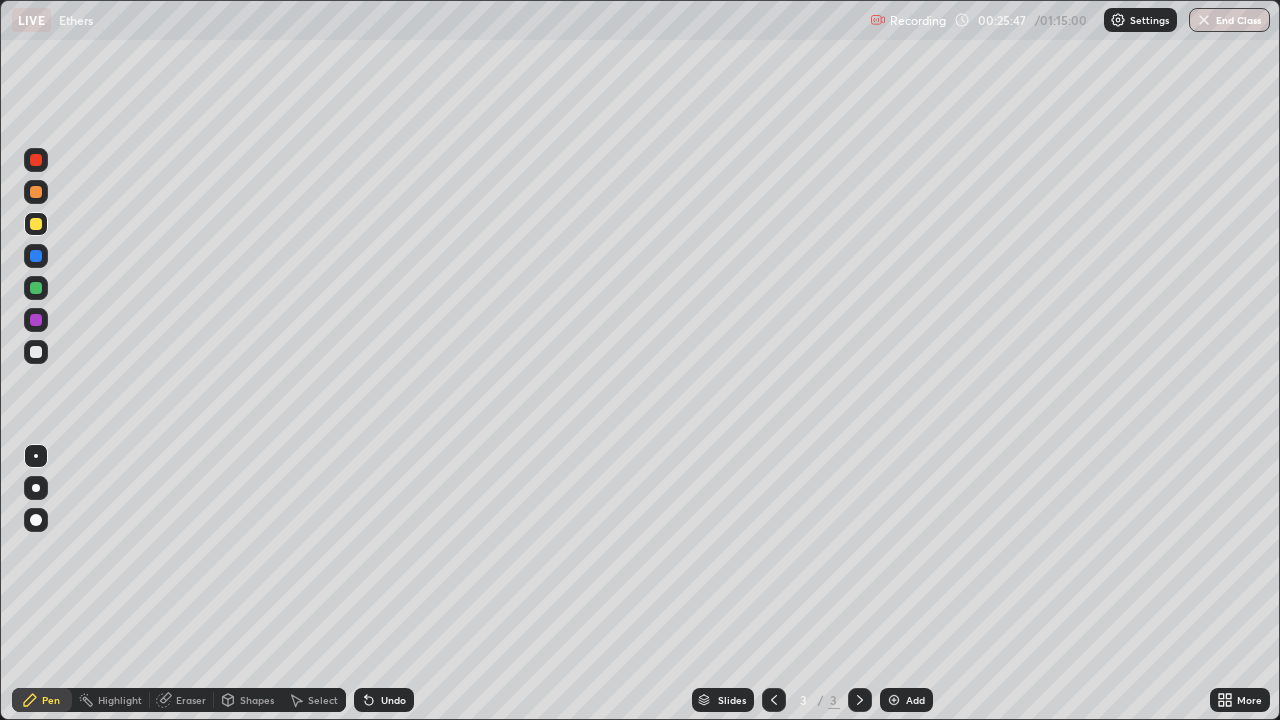 click at bounding box center (36, 352) 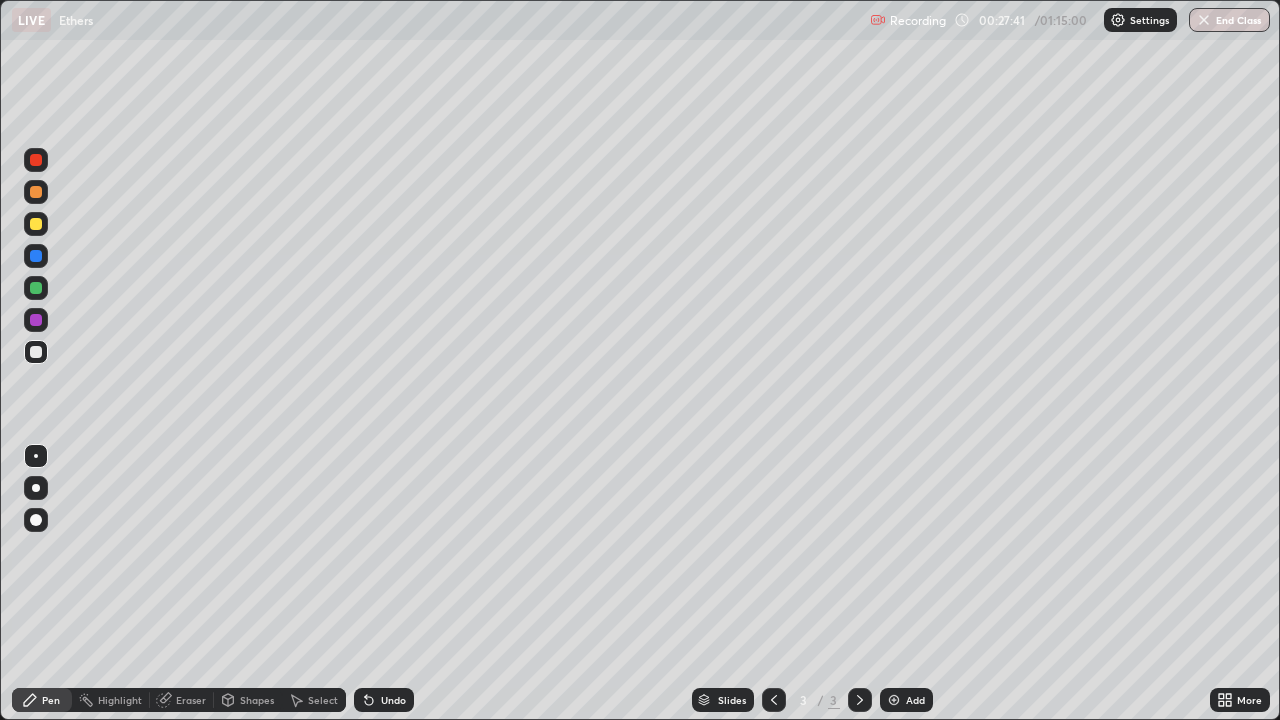 click on "Select" at bounding box center [323, 700] 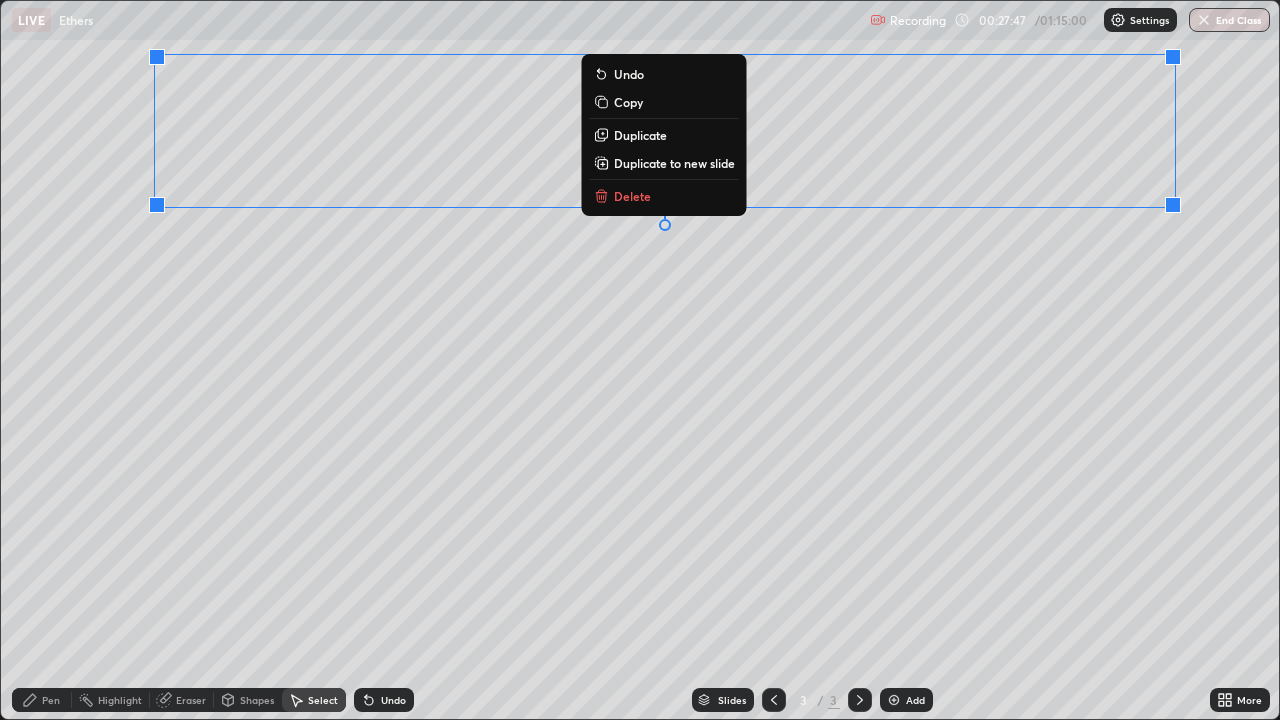 click on "Delete" at bounding box center (632, 196) 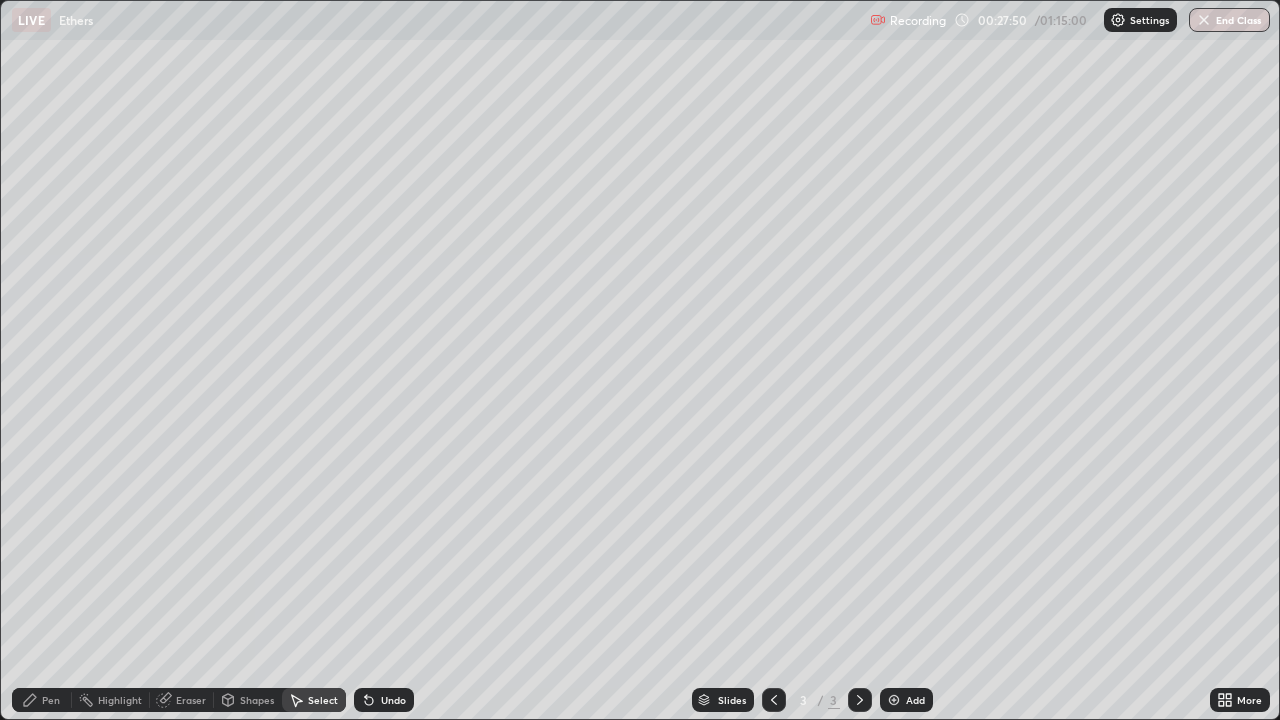 click on "Pen" at bounding box center (51, 700) 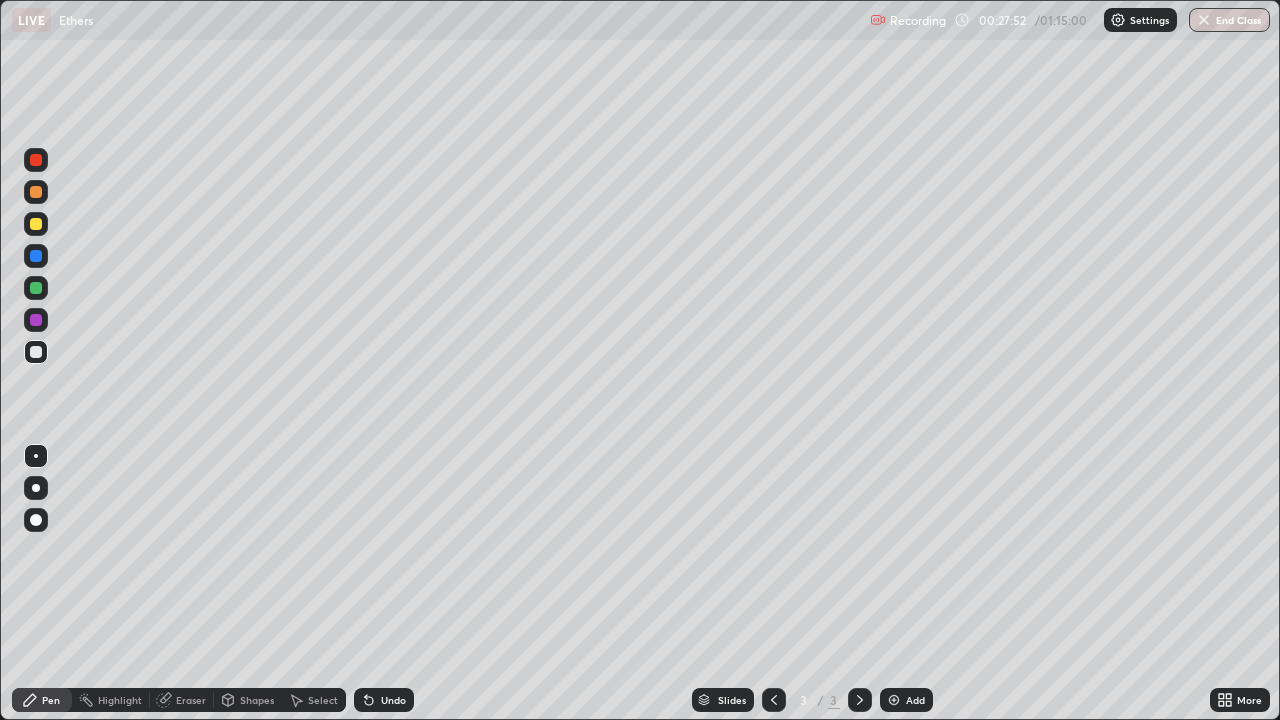 click on "Eraser" at bounding box center (191, 700) 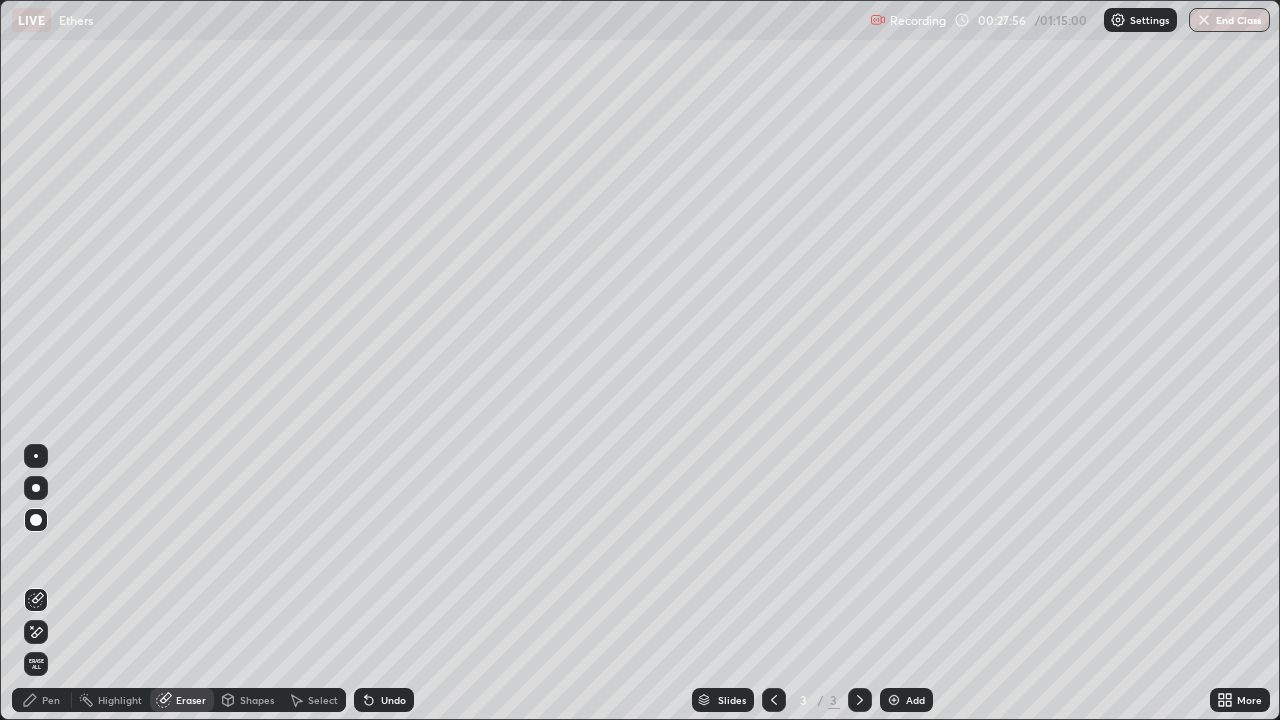 click on "Pen" at bounding box center (42, 700) 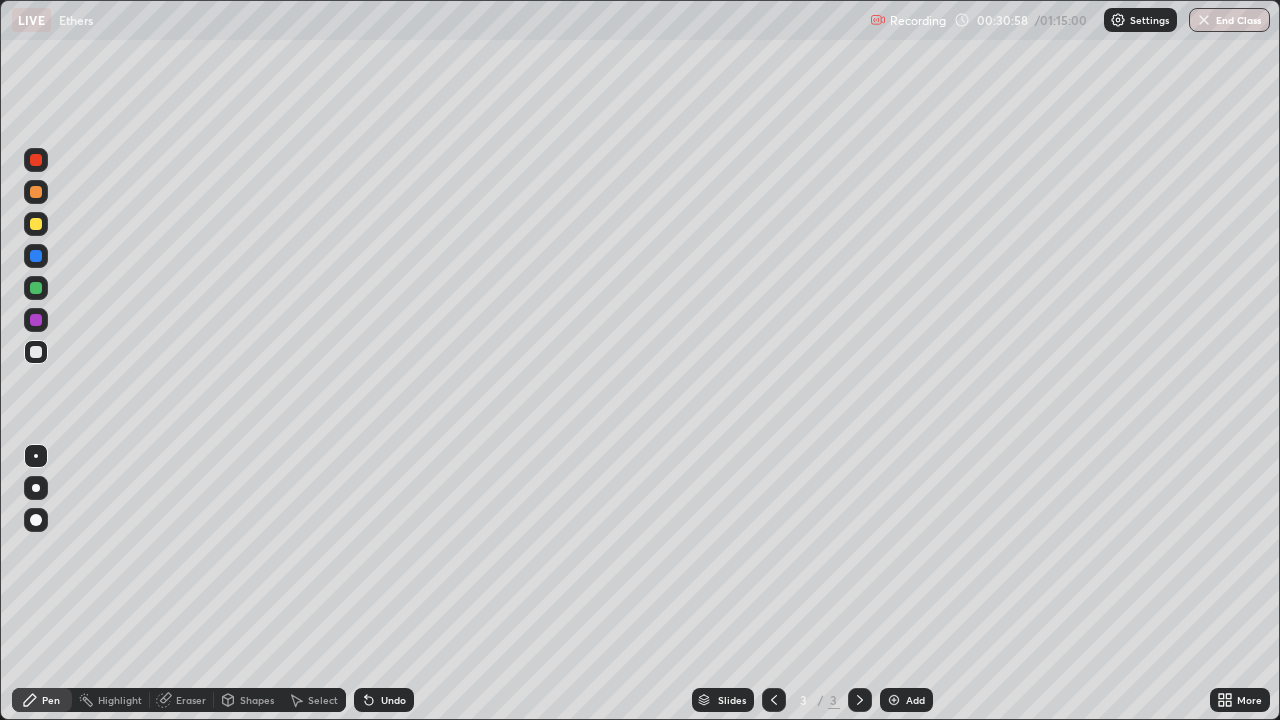 click on "Eraser" at bounding box center (182, 700) 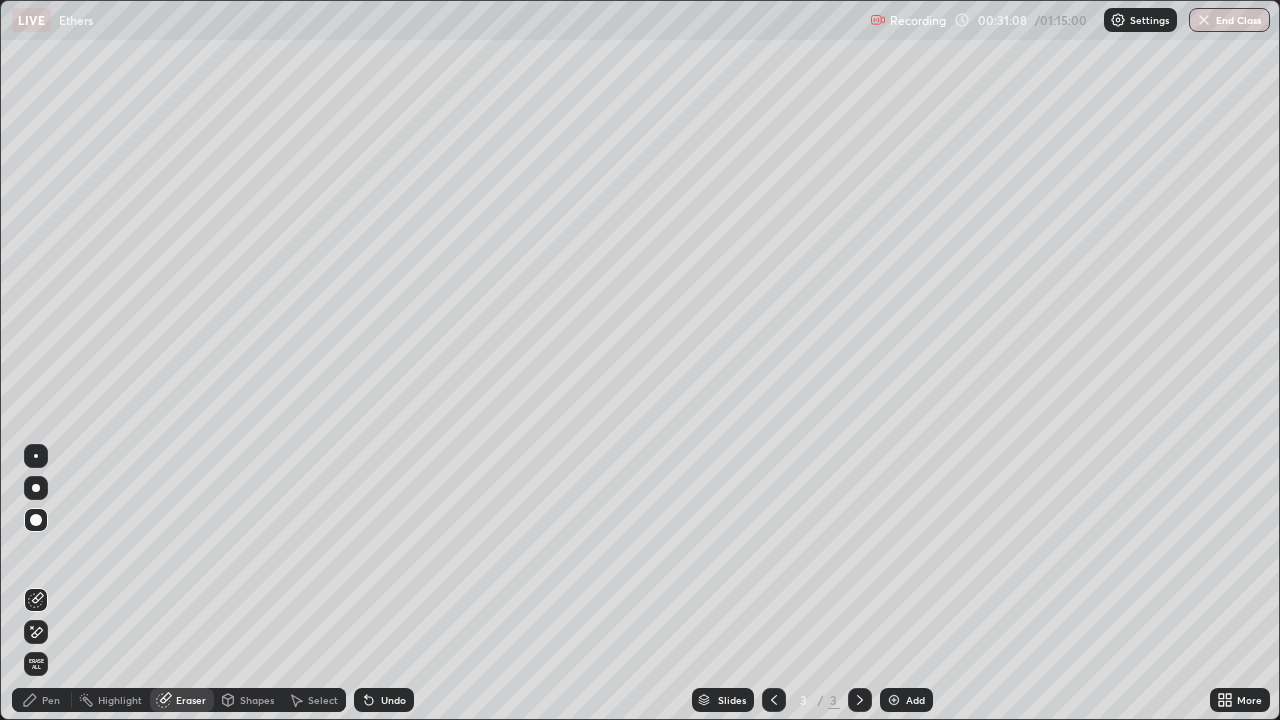 click on "Pen" at bounding box center (42, 700) 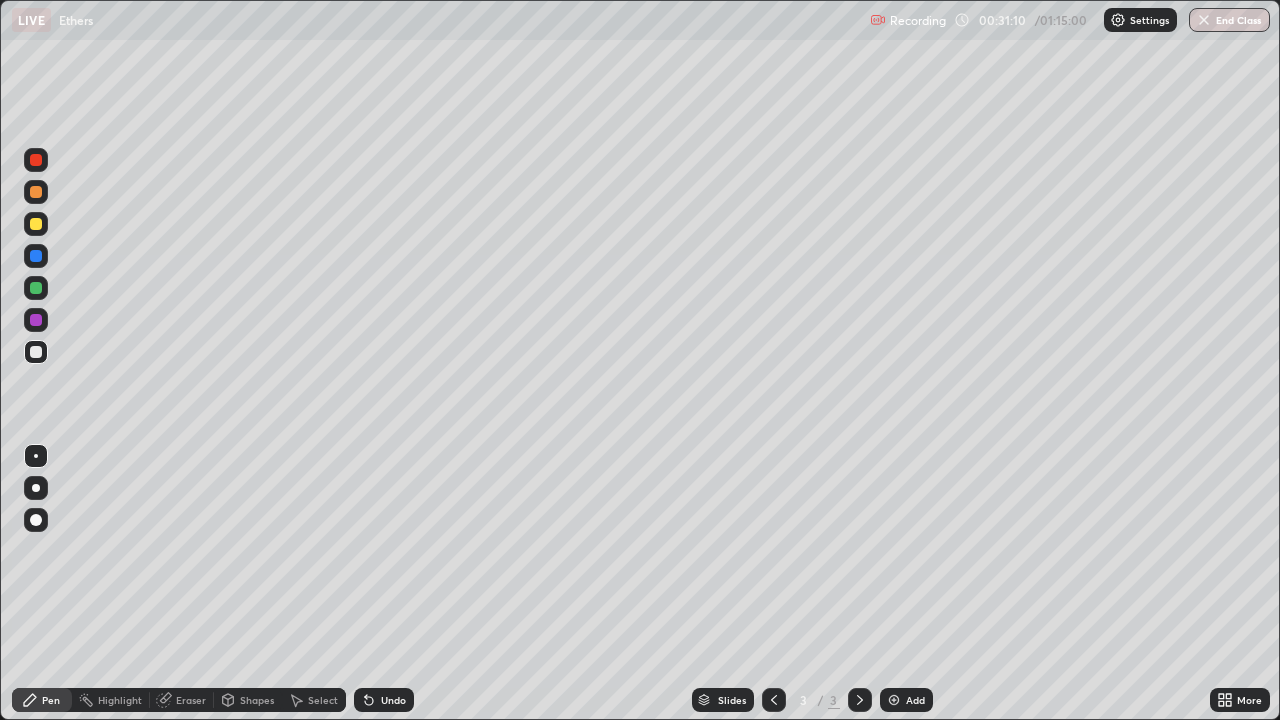 click on "Pen" at bounding box center (51, 700) 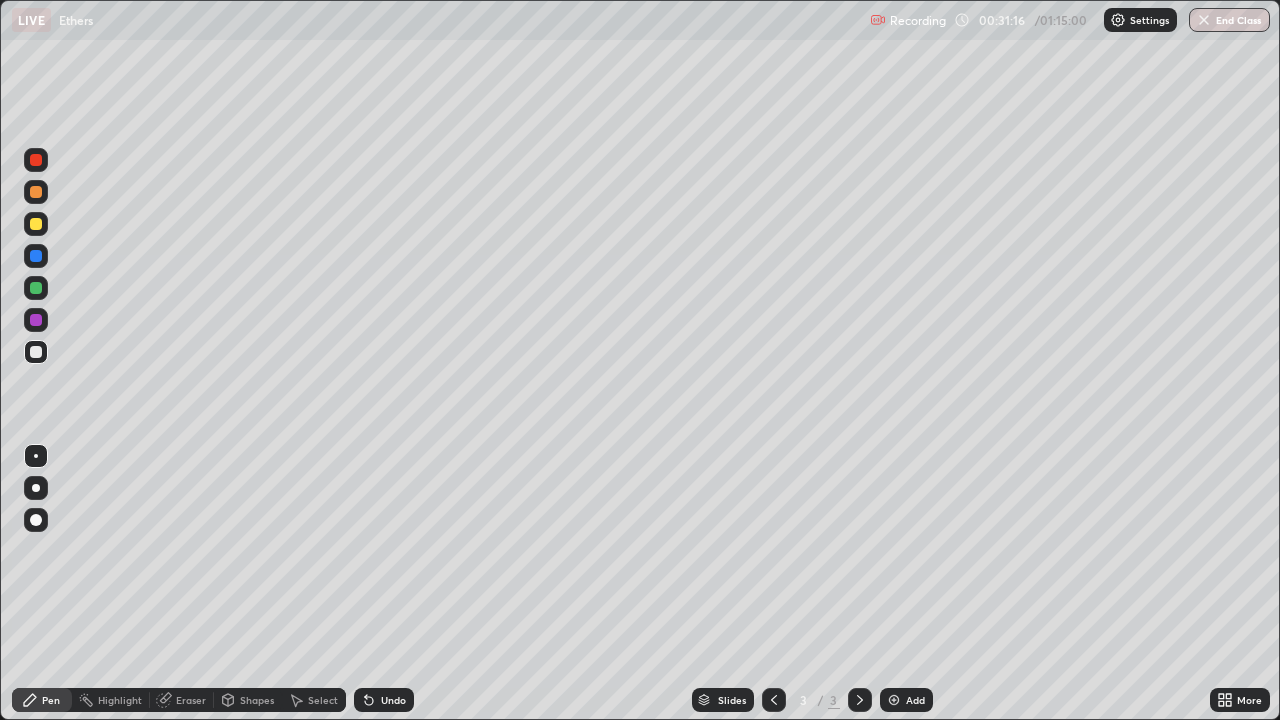 click on "Select" at bounding box center [323, 700] 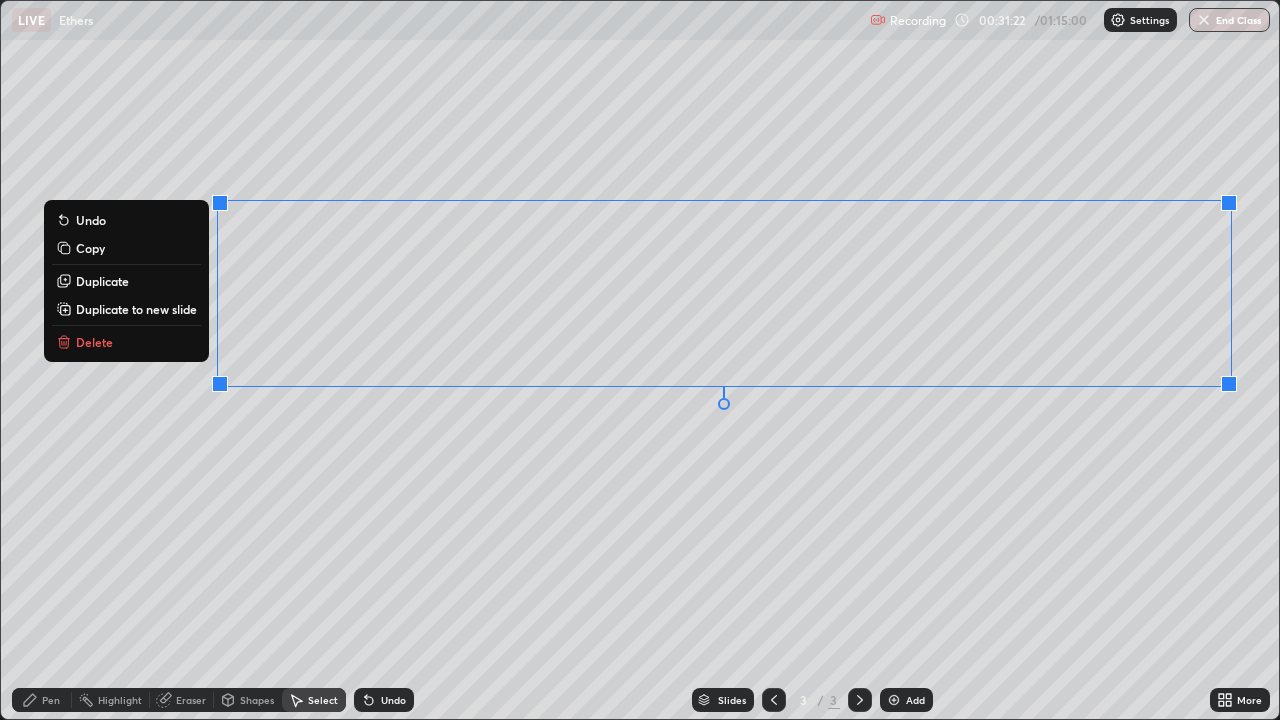 click on "Delete" at bounding box center (126, 342) 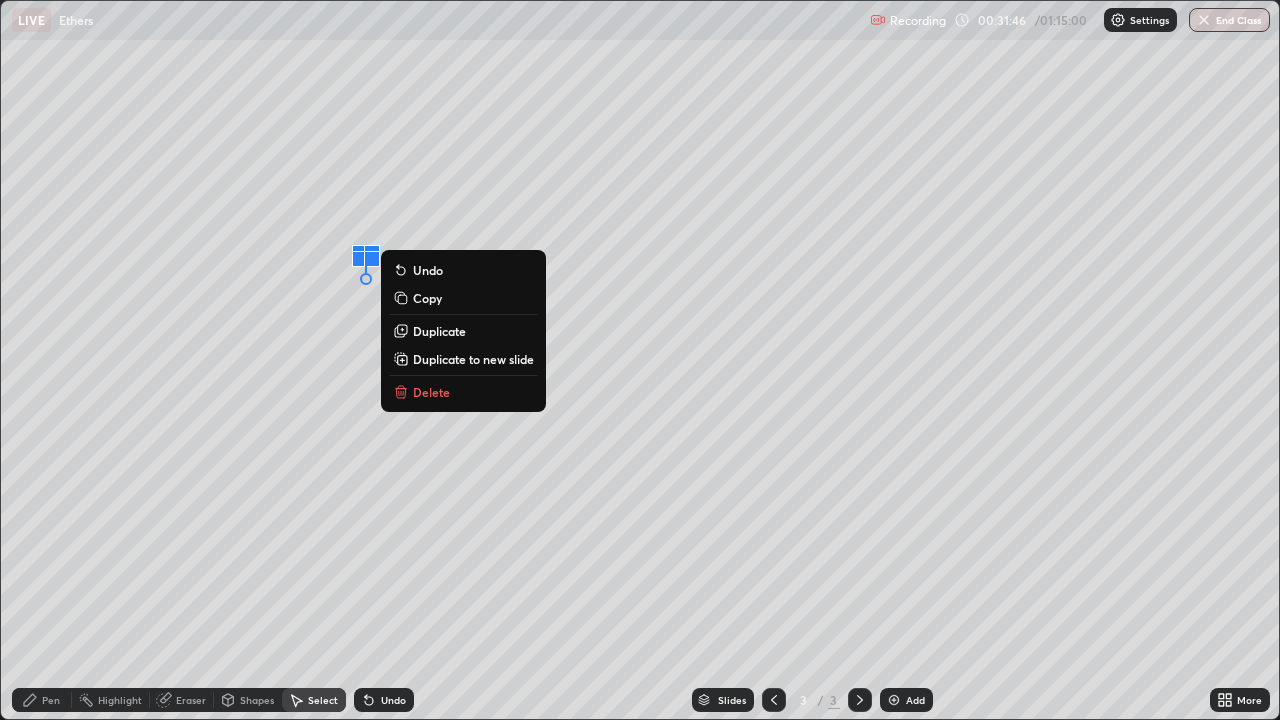 click on "0 ° Undo Copy Duplicate Duplicate to new slide Delete" at bounding box center (640, 360) 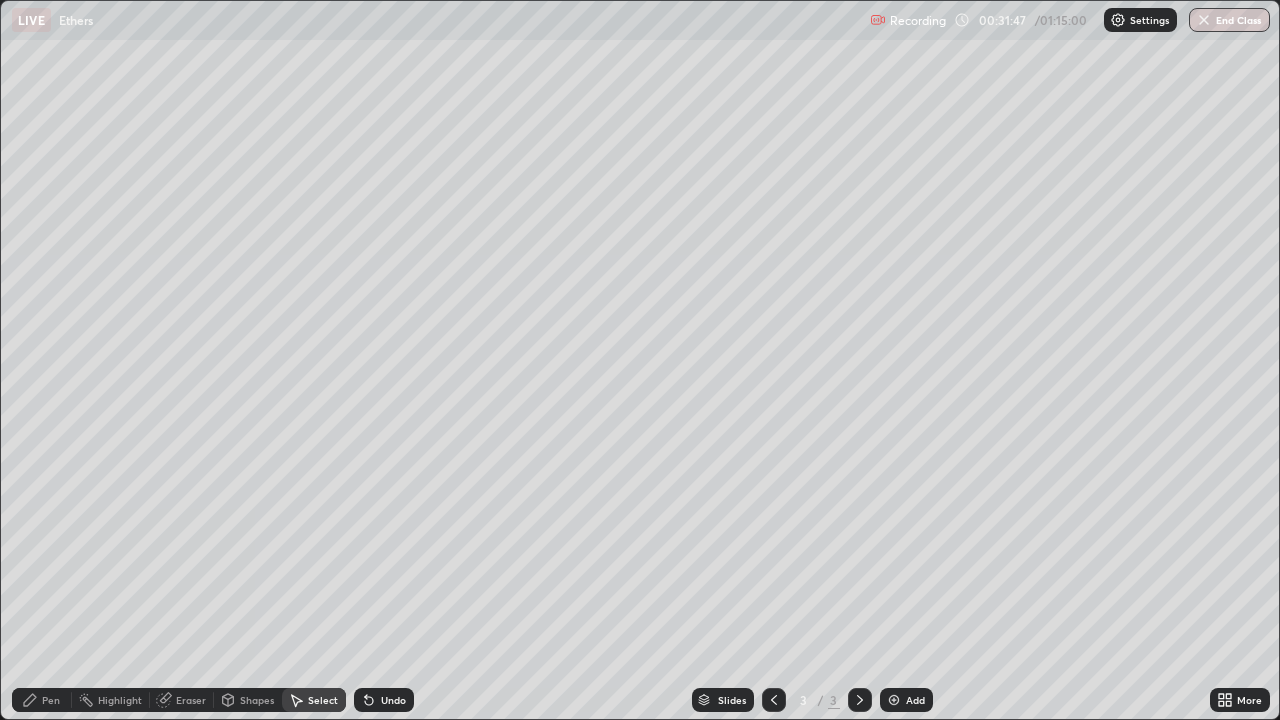 click on "Pen" at bounding box center [51, 700] 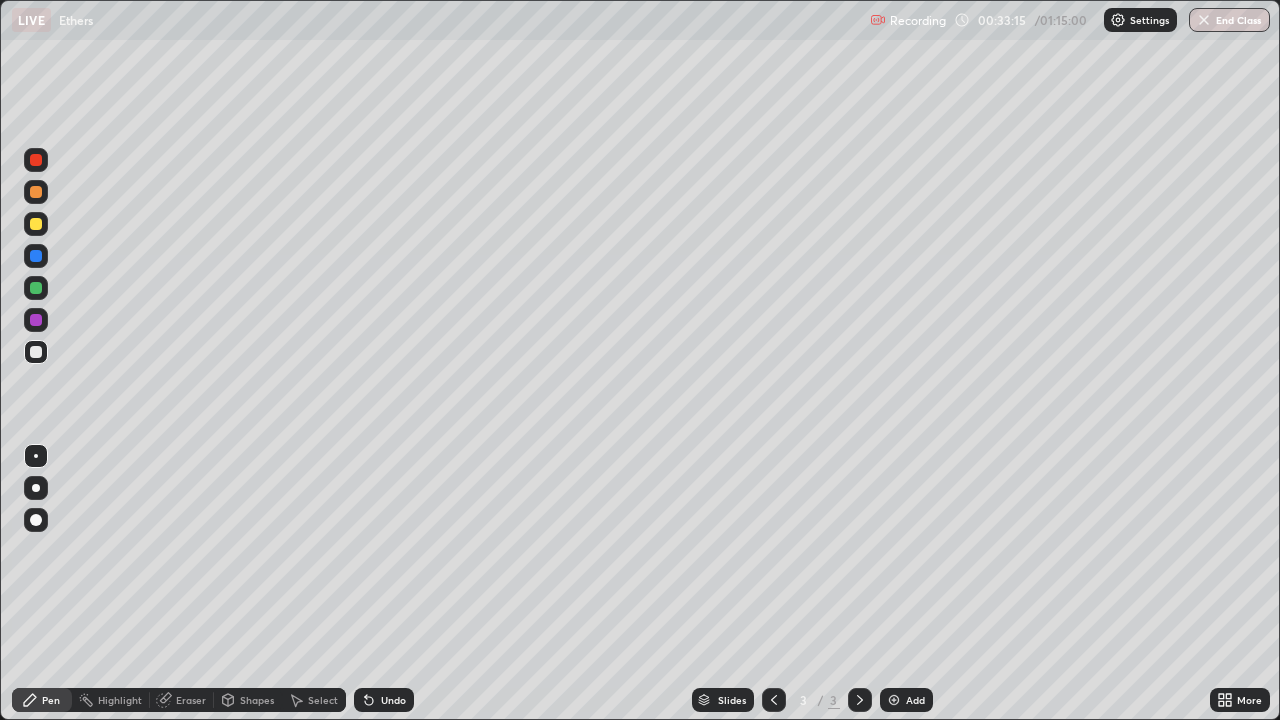 click on "Select" at bounding box center [323, 700] 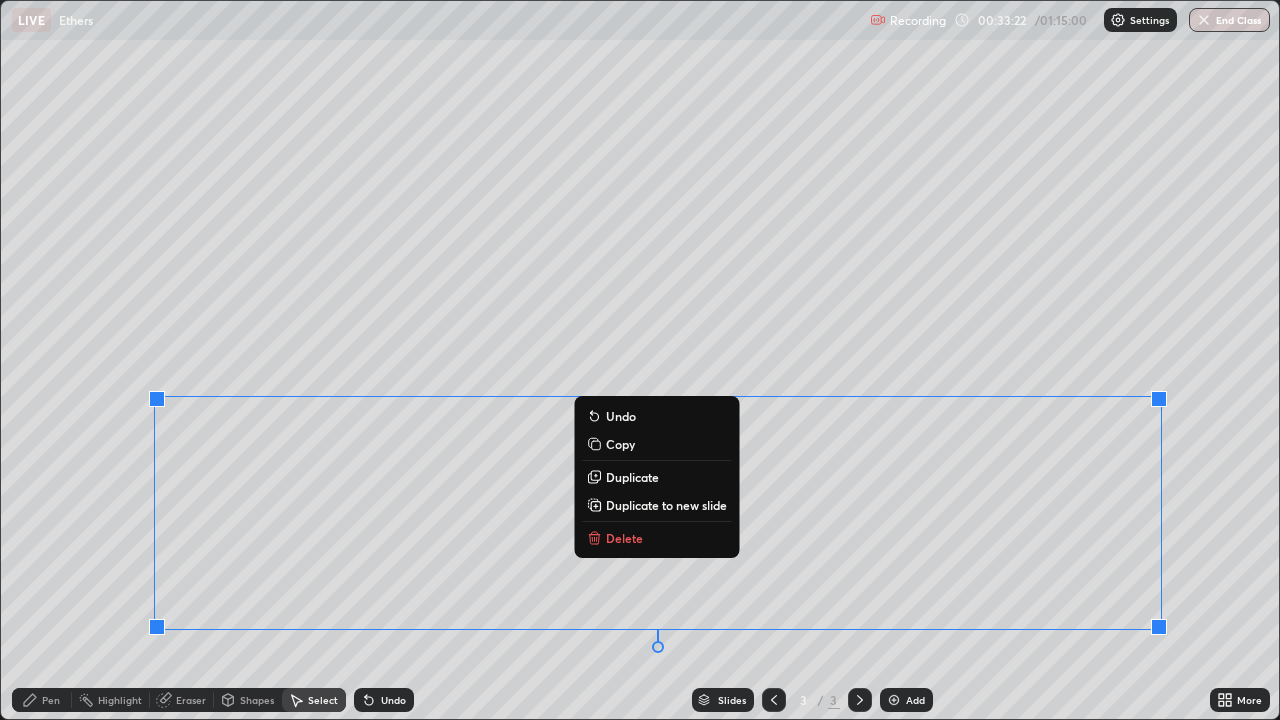 click on "Delete" at bounding box center [624, 538] 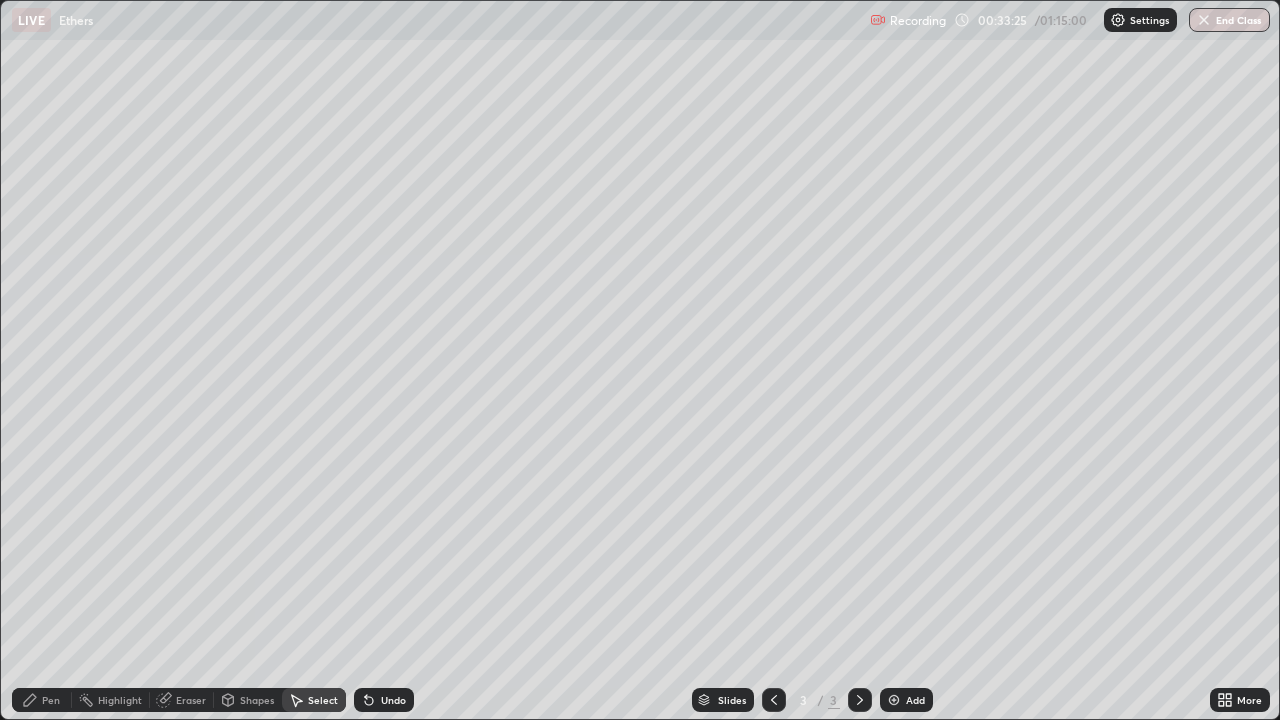 click on "Pen" at bounding box center (51, 700) 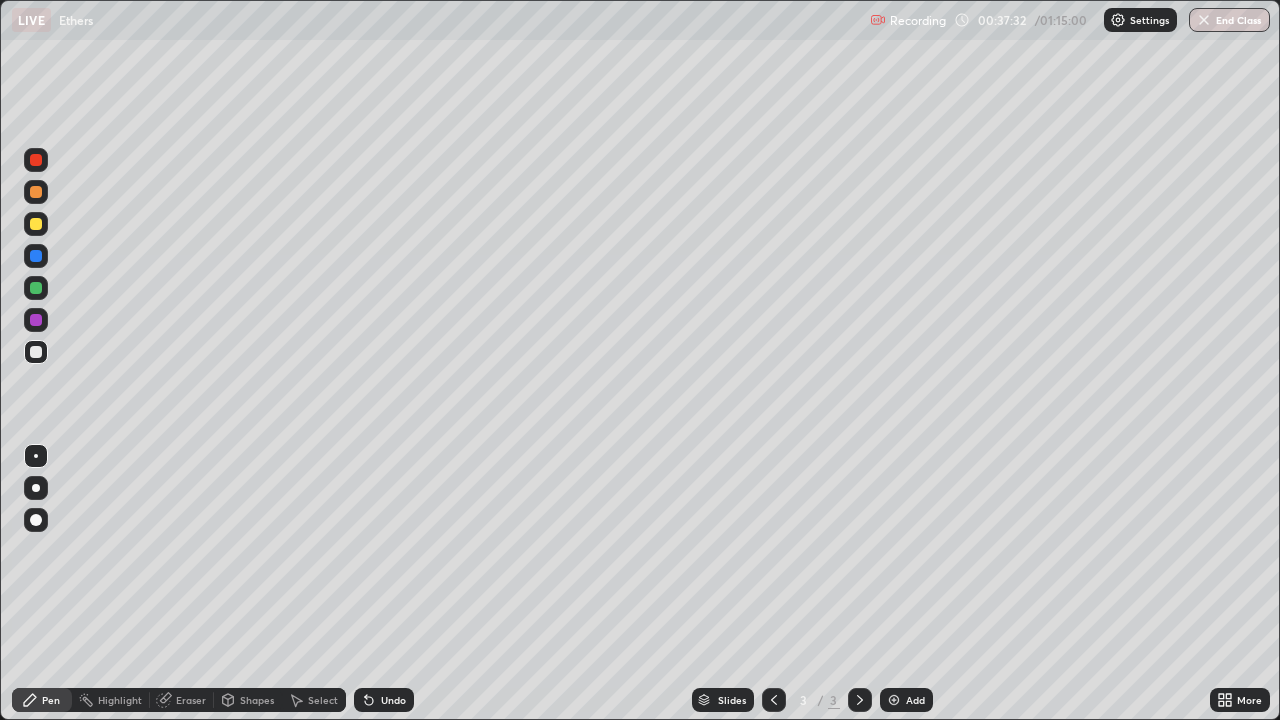 click on "Eraser" at bounding box center [191, 700] 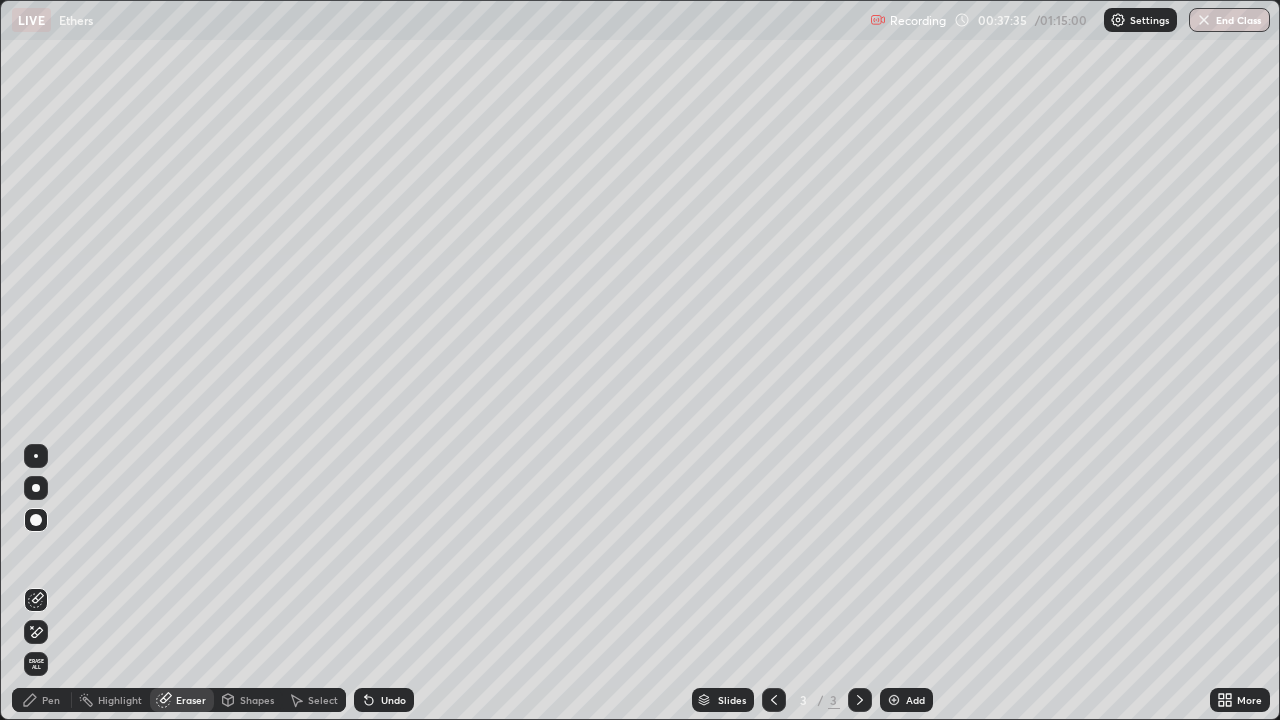 click on "Pen" at bounding box center [51, 700] 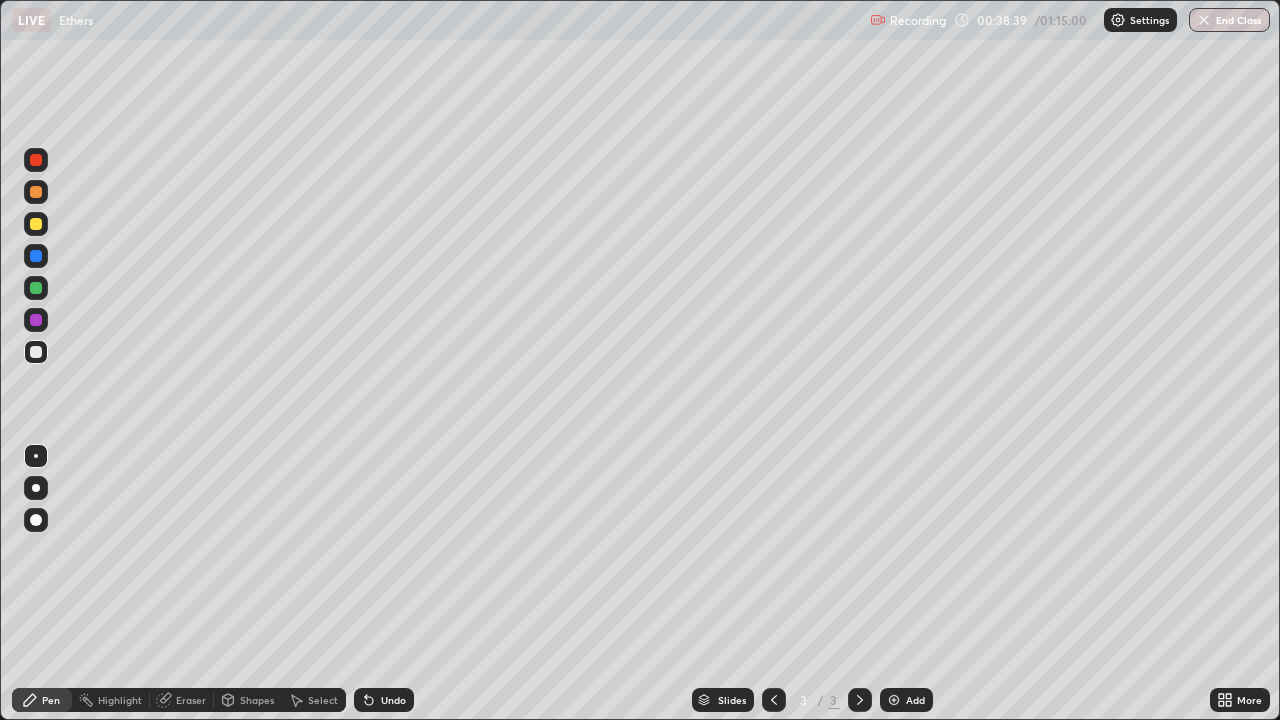 click on "Eraser" at bounding box center [182, 700] 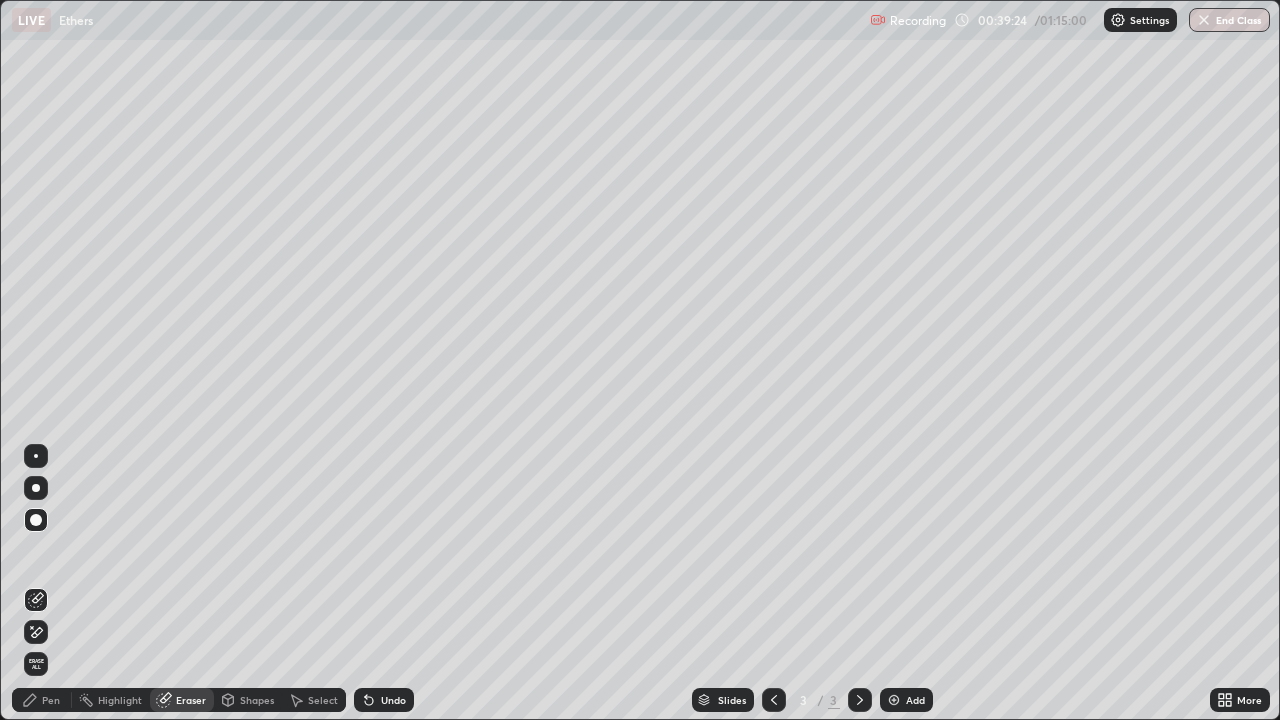 click on "Select" at bounding box center [323, 700] 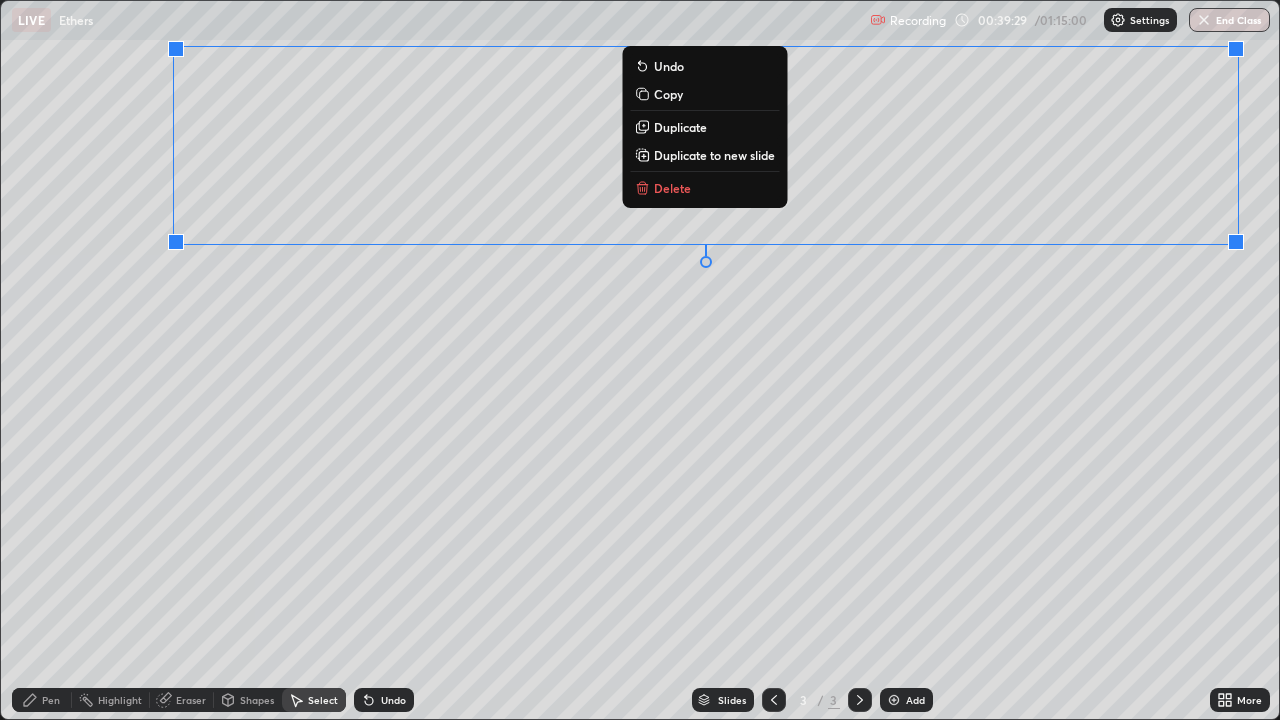 click on "Delete" at bounding box center (672, 188) 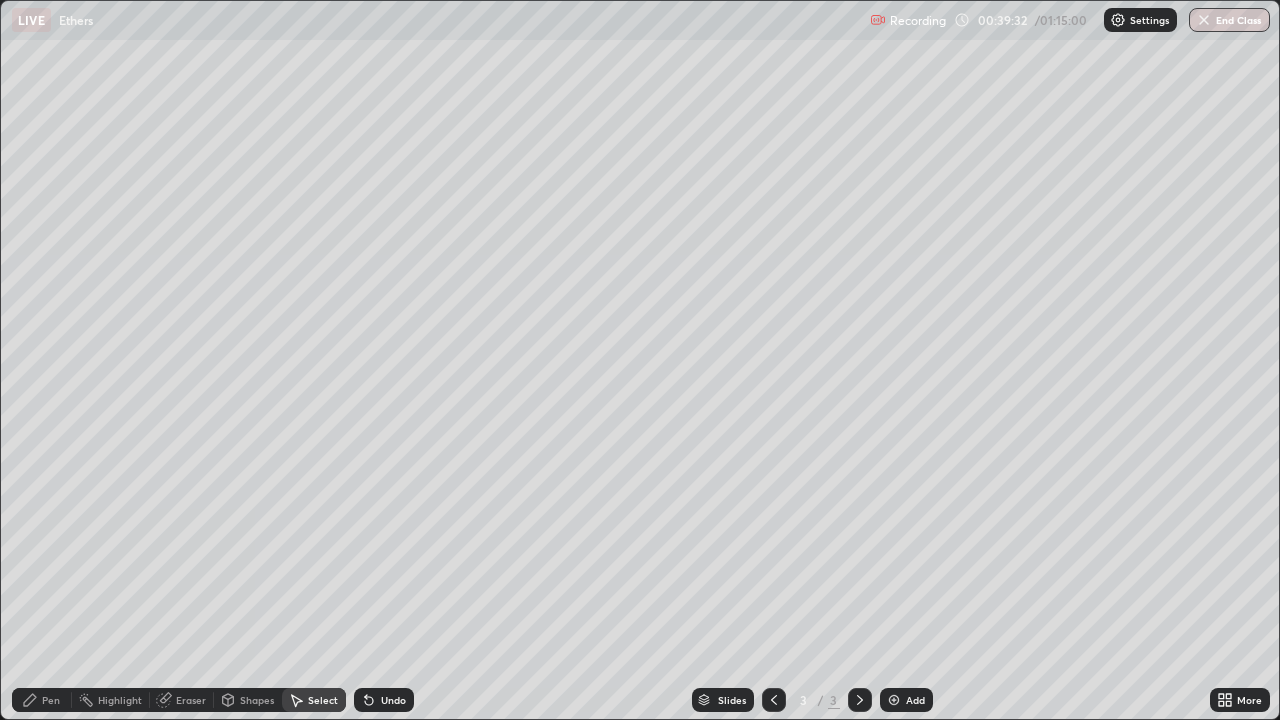 click on "Pen" at bounding box center [42, 700] 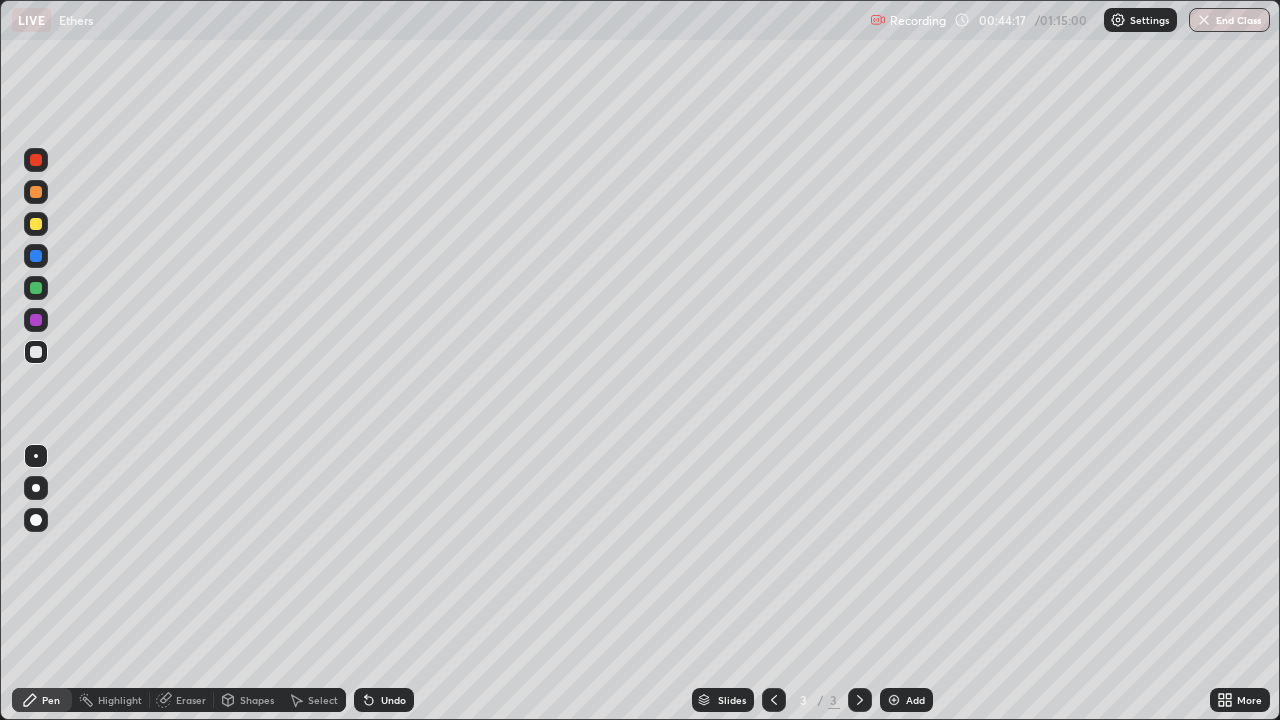 click on "Select" at bounding box center (323, 700) 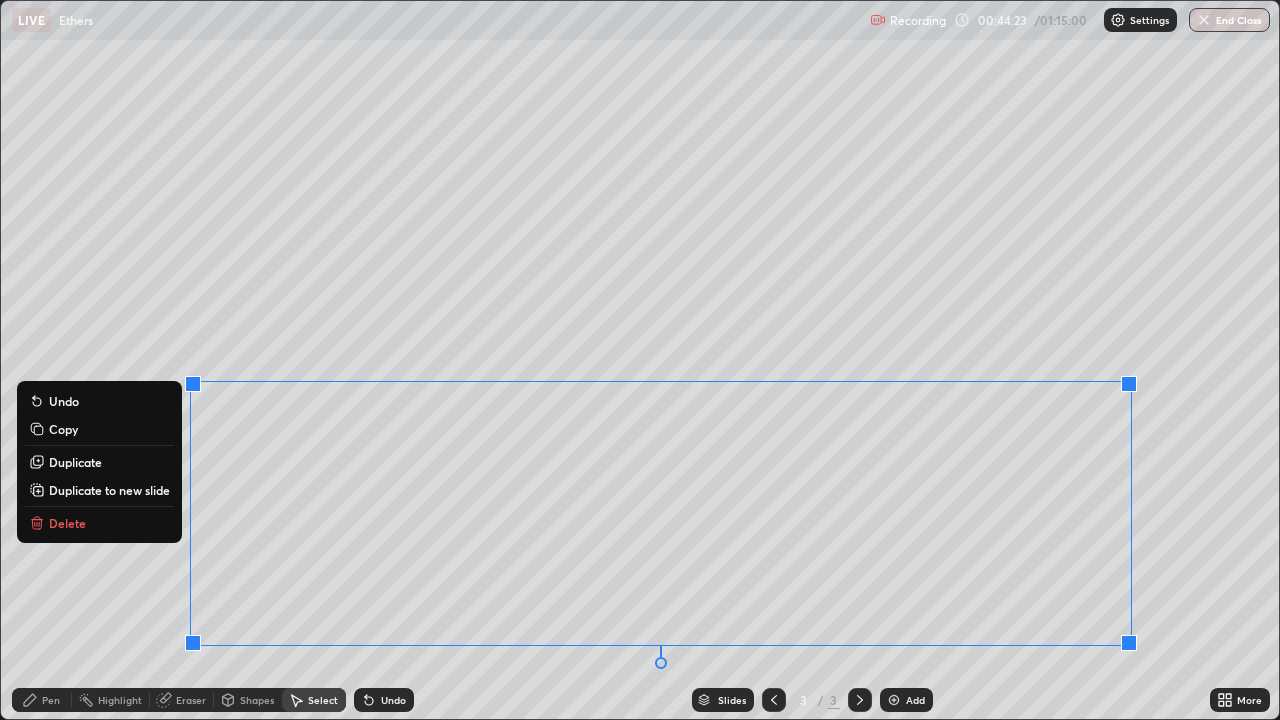 click on "Delete" at bounding box center (99, 523) 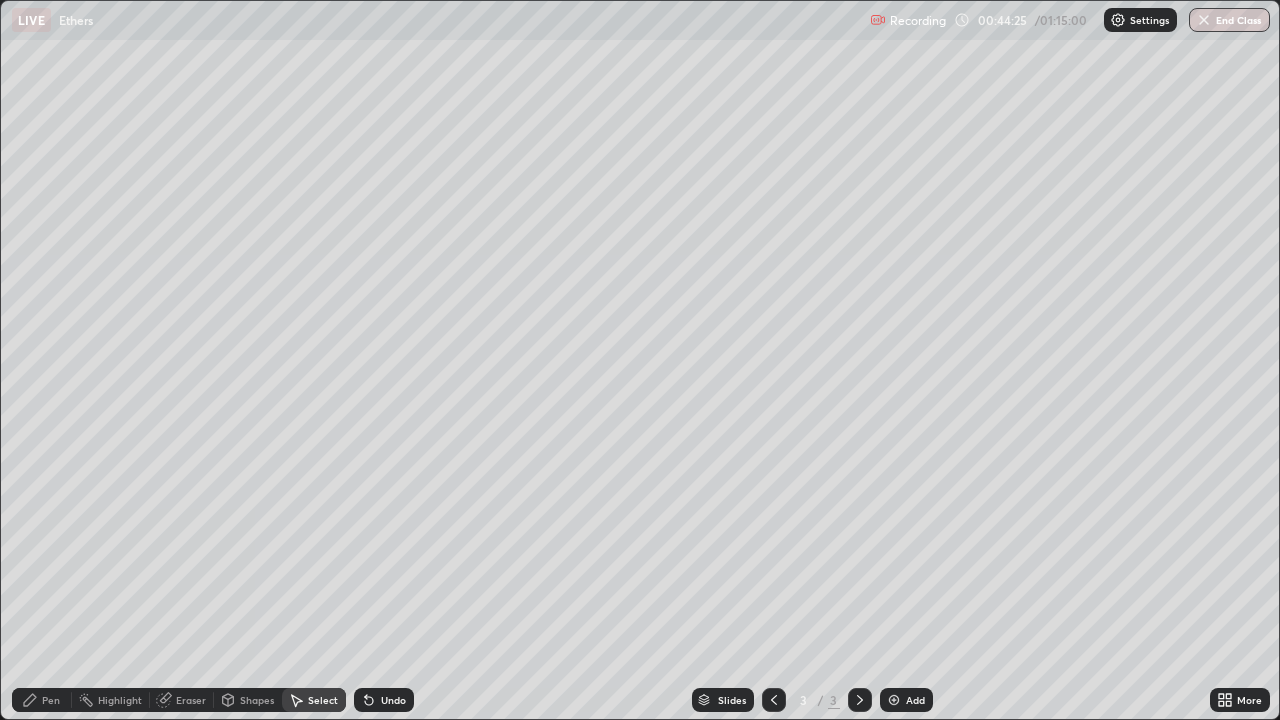 click on "Eraser" at bounding box center [191, 700] 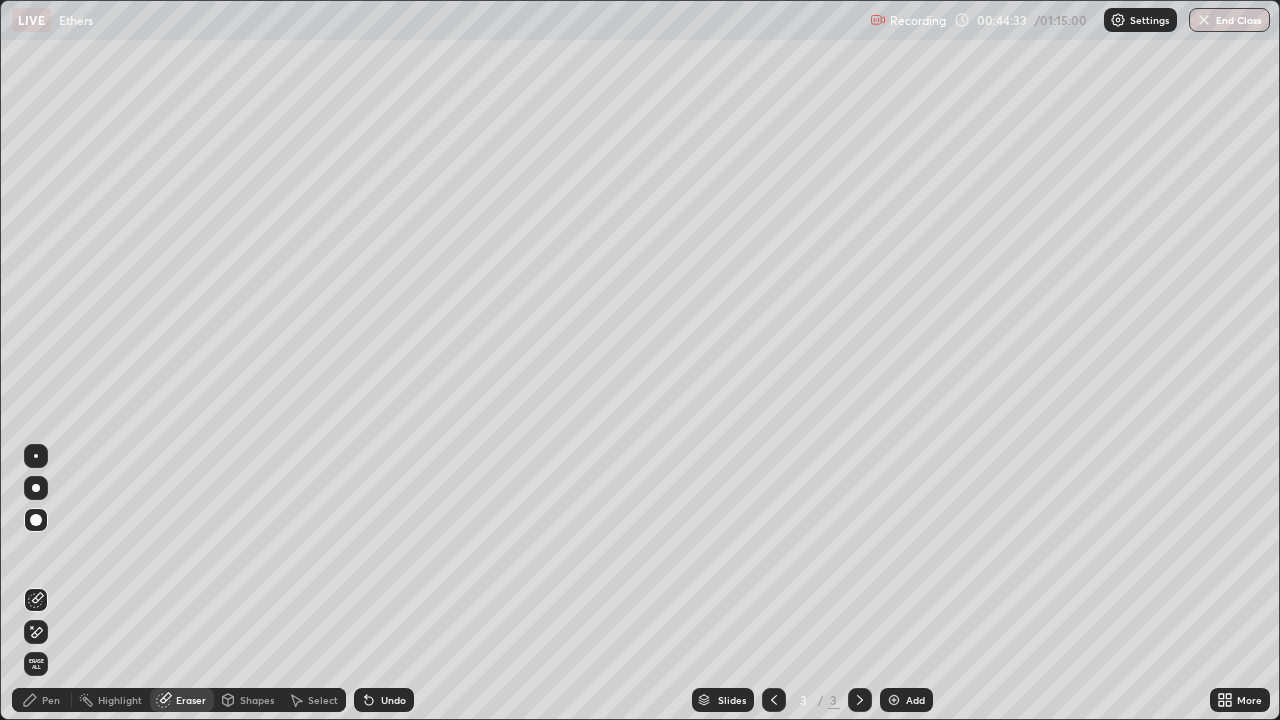 click on "Pen" at bounding box center (51, 700) 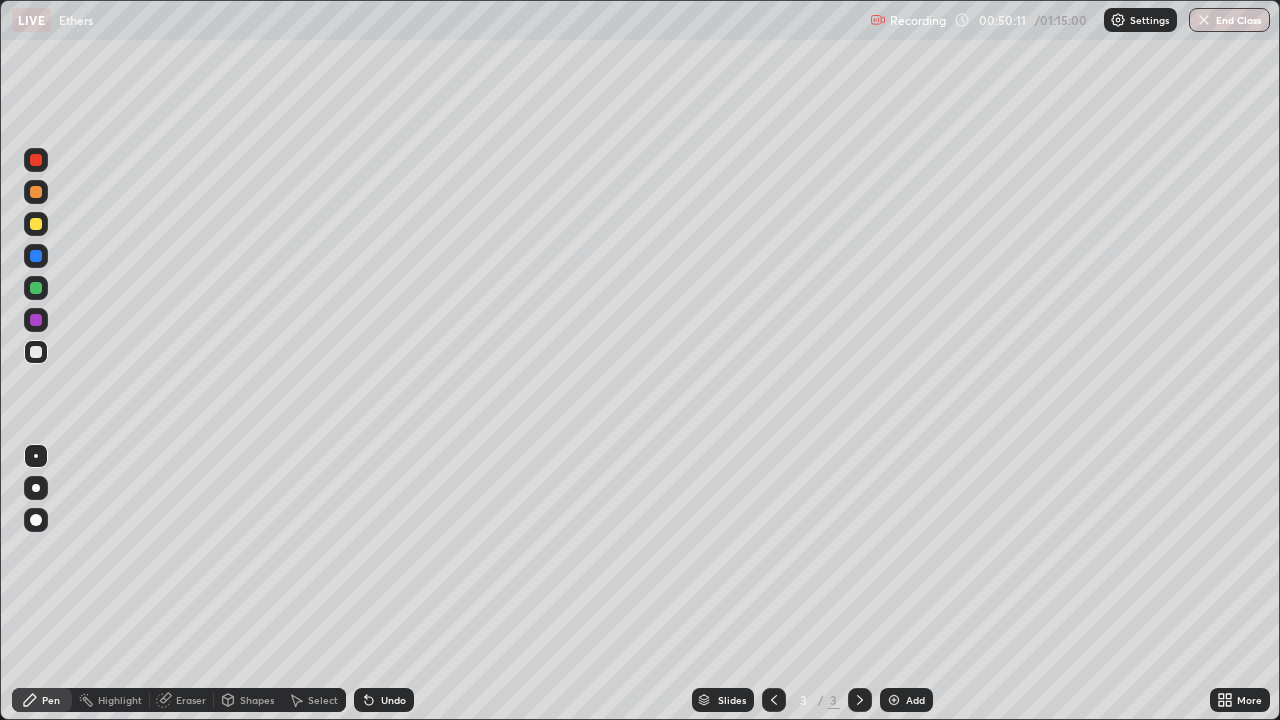 click on "Select" at bounding box center (323, 700) 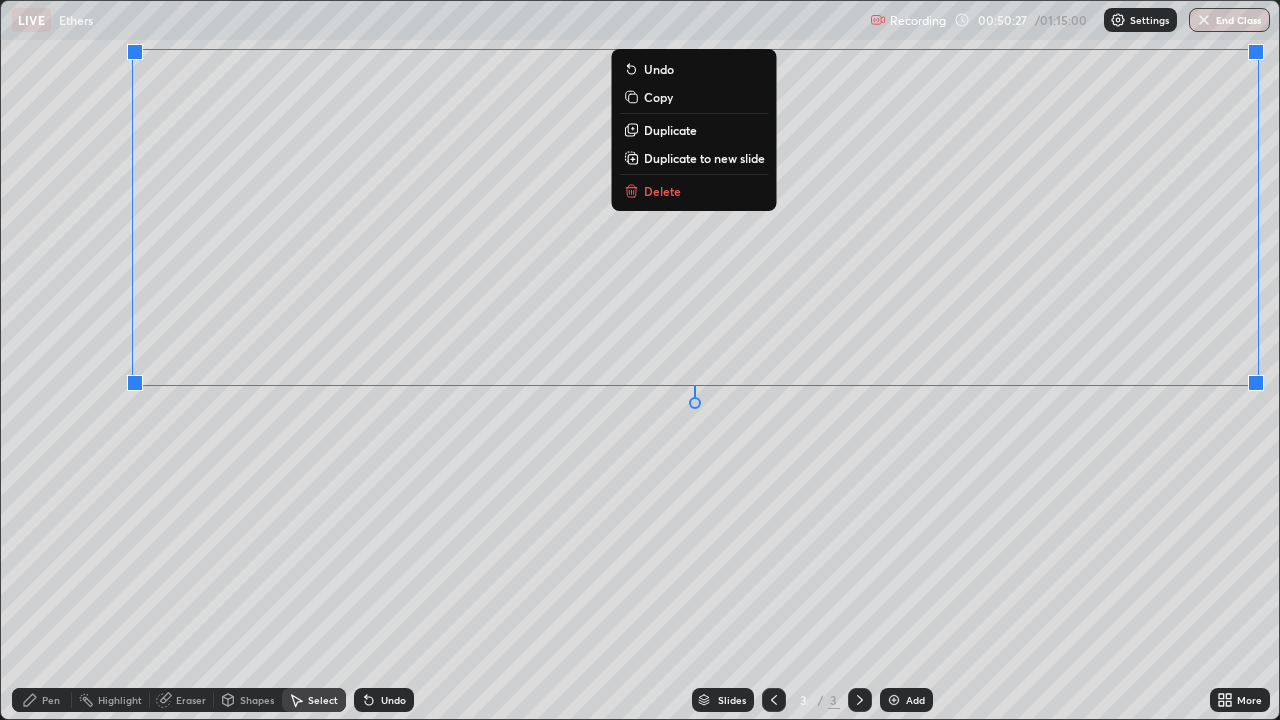 click on "Delete" at bounding box center [662, 191] 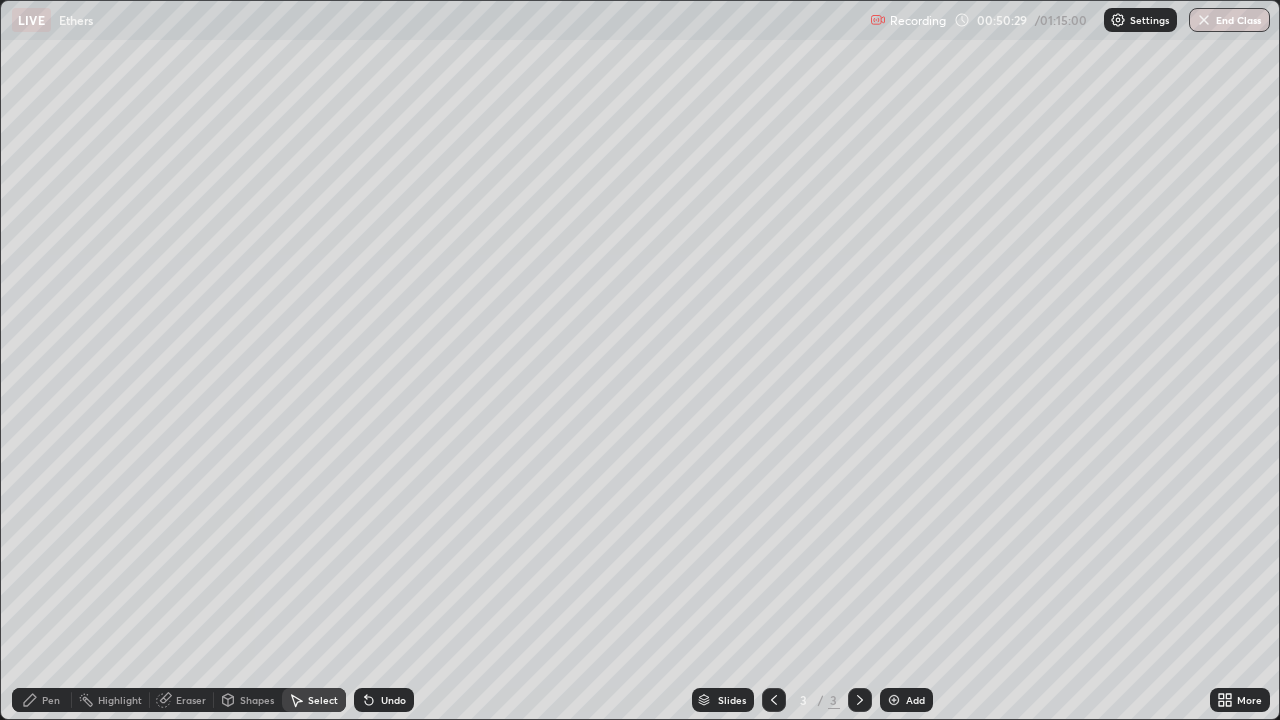 click on "Pen" at bounding box center [42, 700] 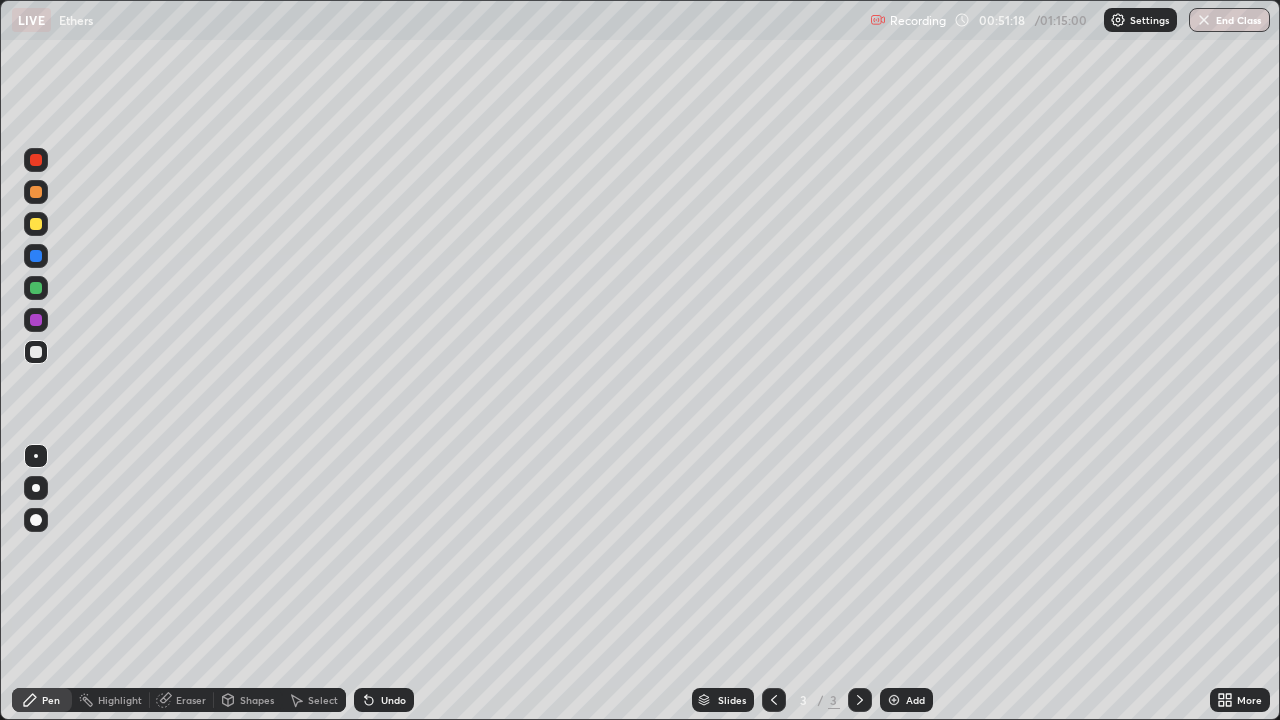 click on "Eraser" at bounding box center [191, 700] 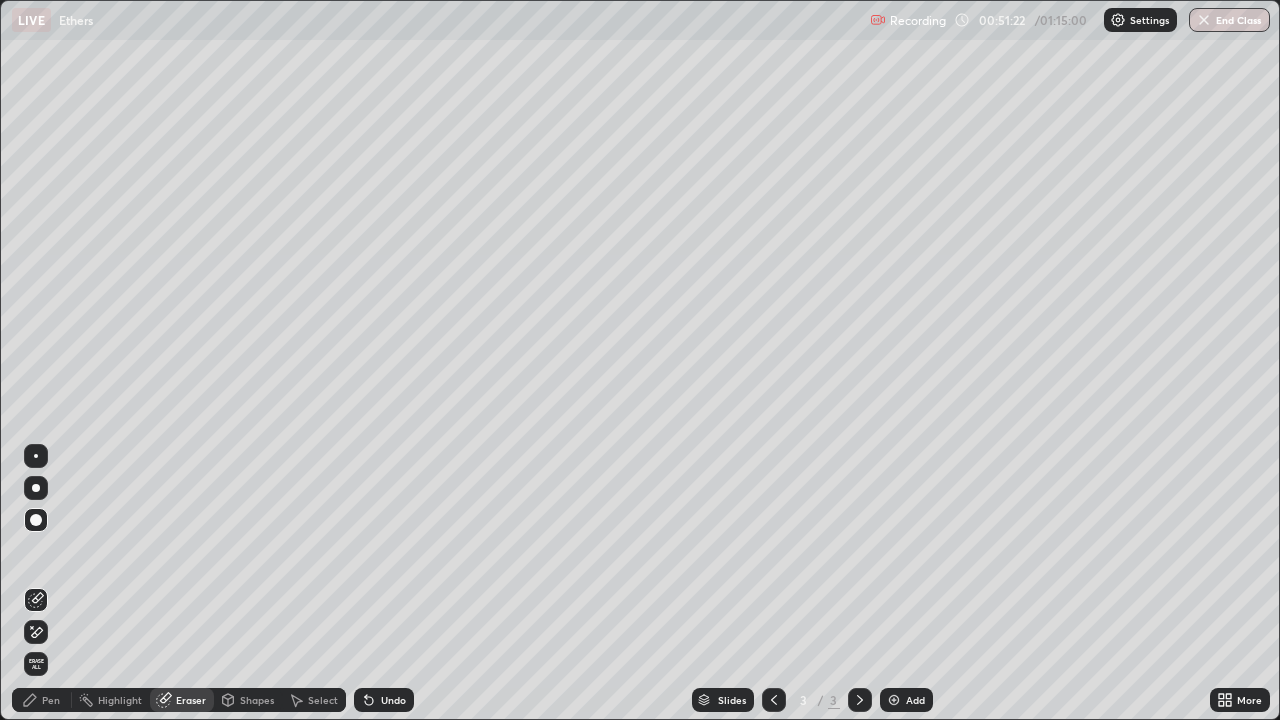 click on "Pen" at bounding box center (51, 700) 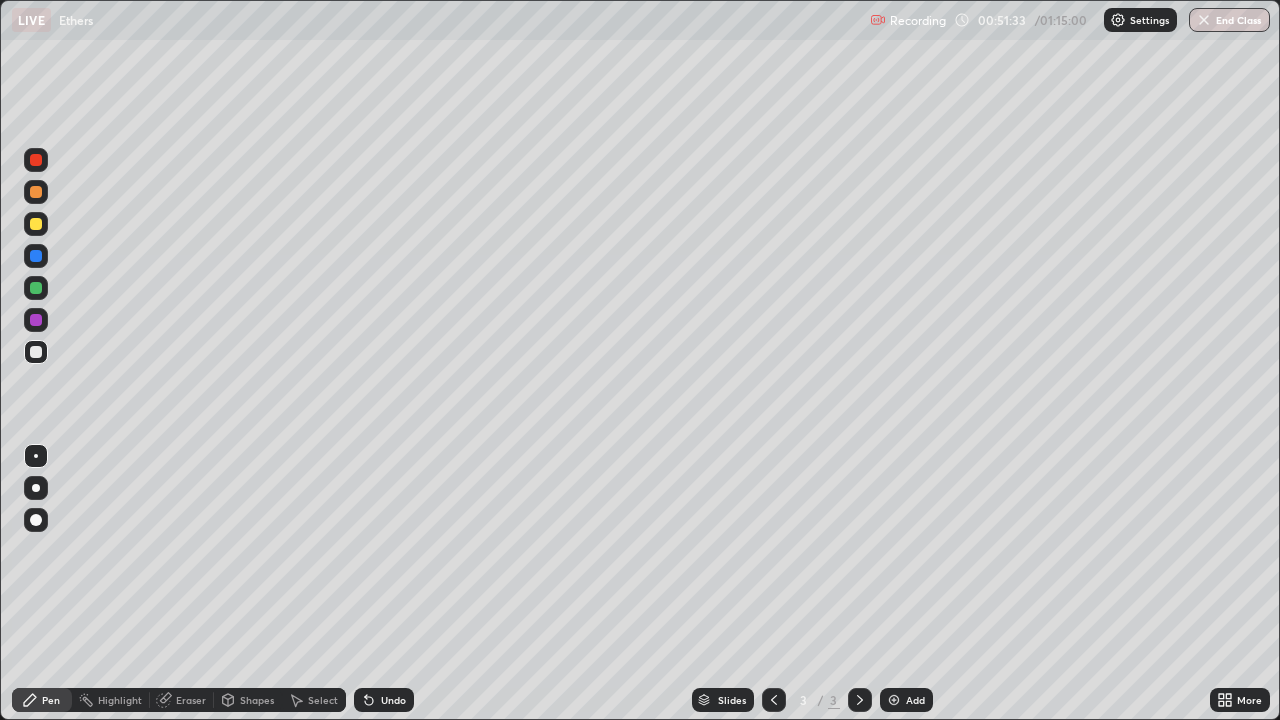 click on "Eraser" at bounding box center (191, 700) 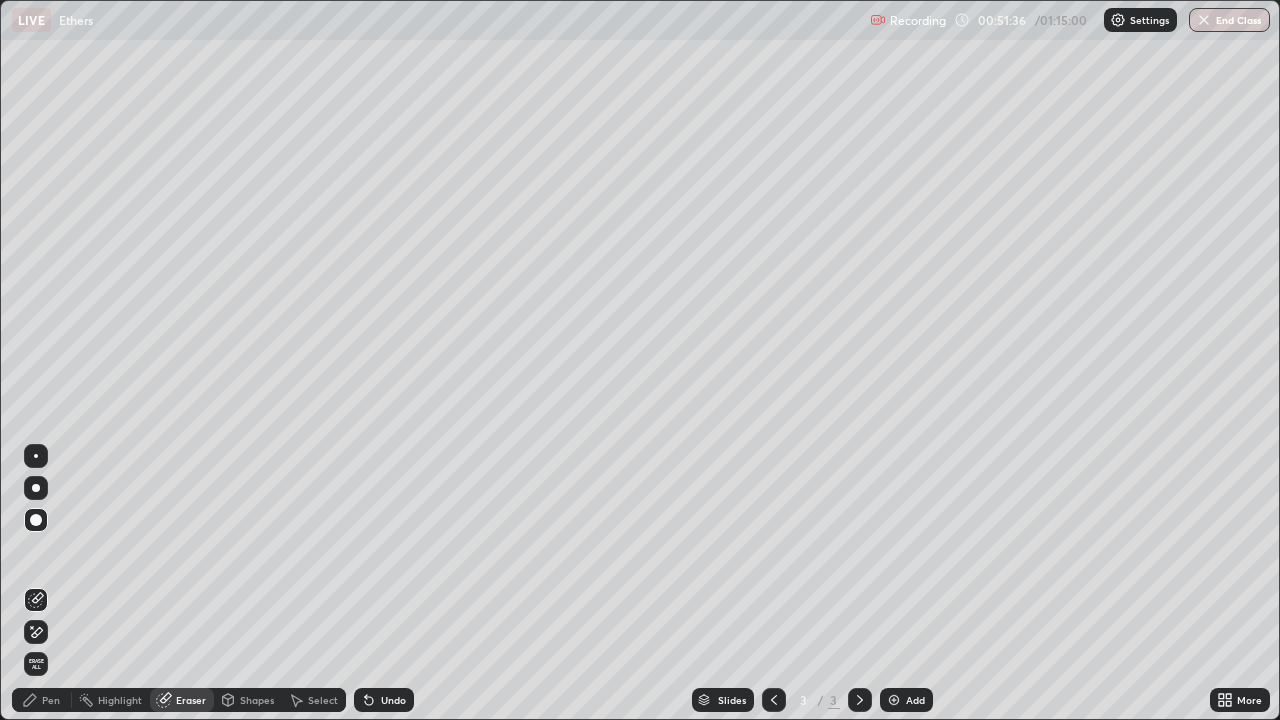 click on "Pen" at bounding box center (51, 700) 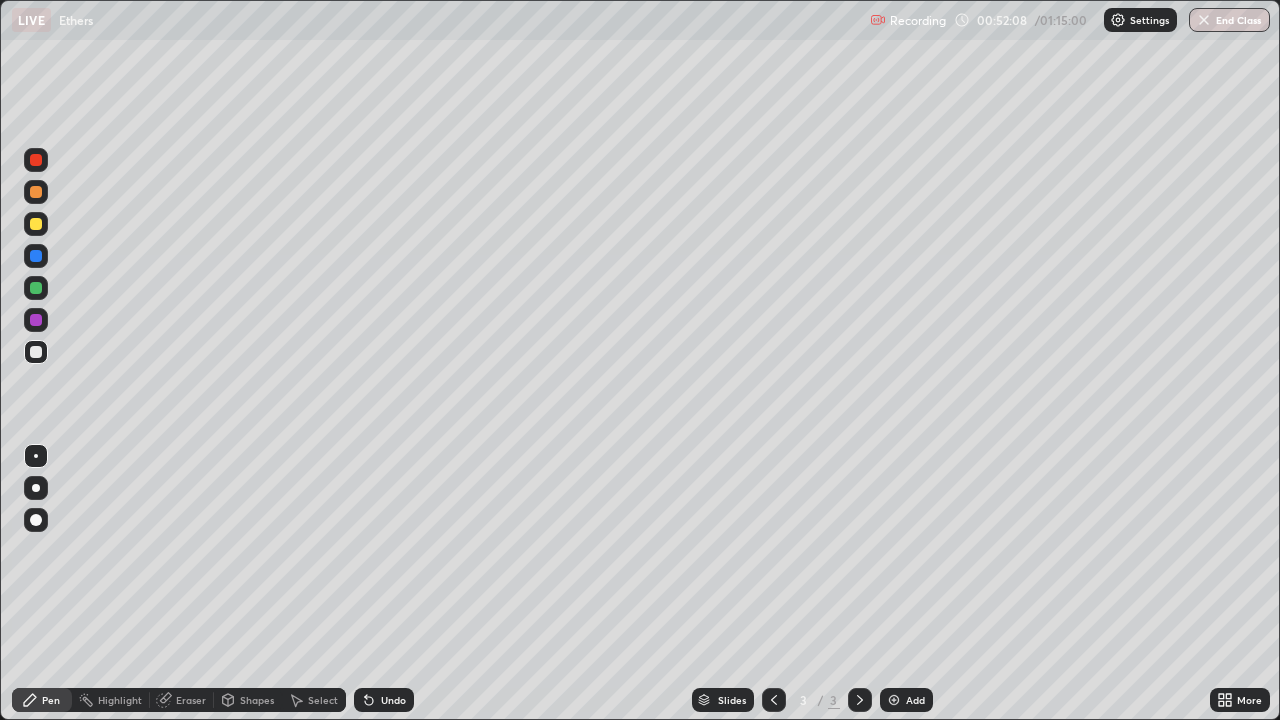 click on "Select" at bounding box center (323, 700) 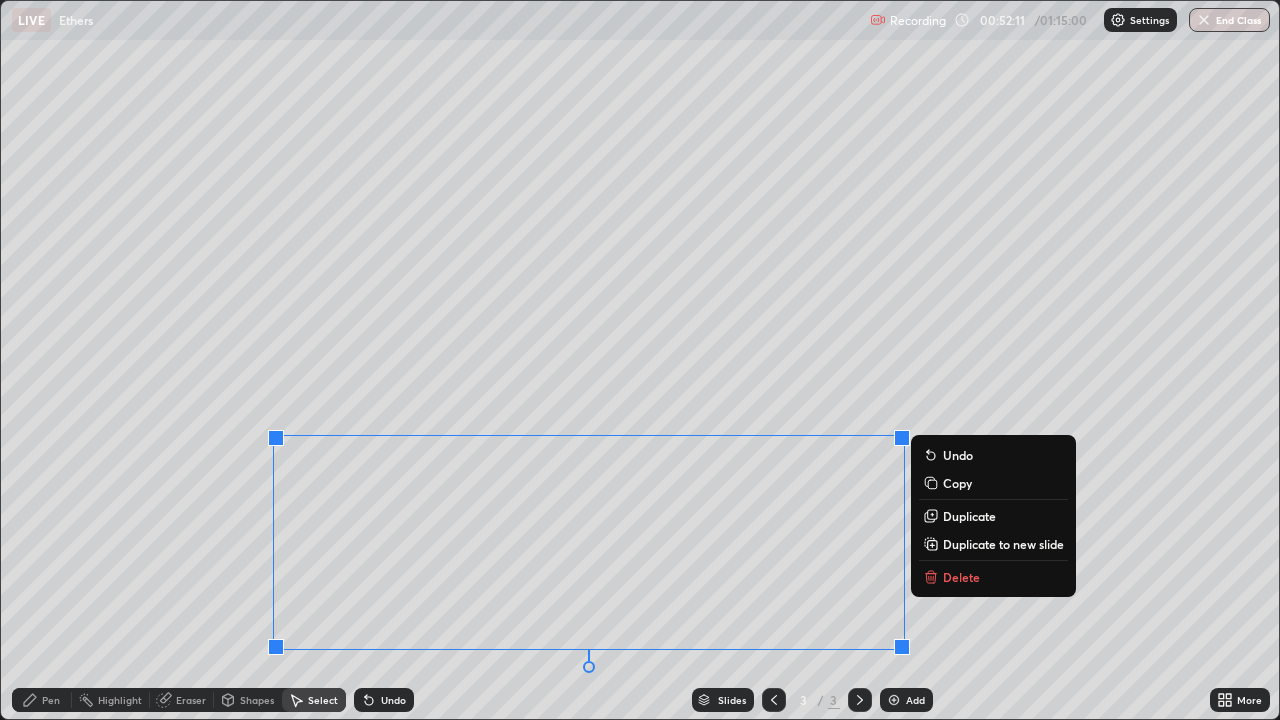 click 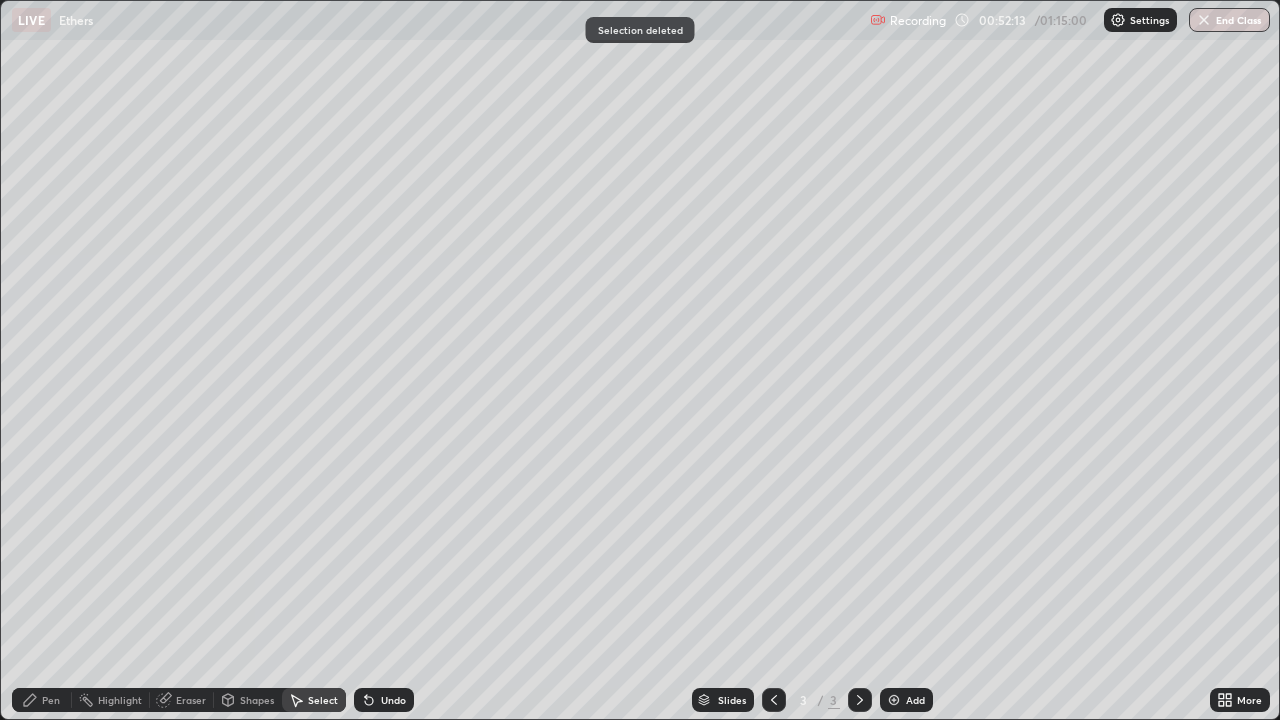 click on "Eraser" at bounding box center (191, 700) 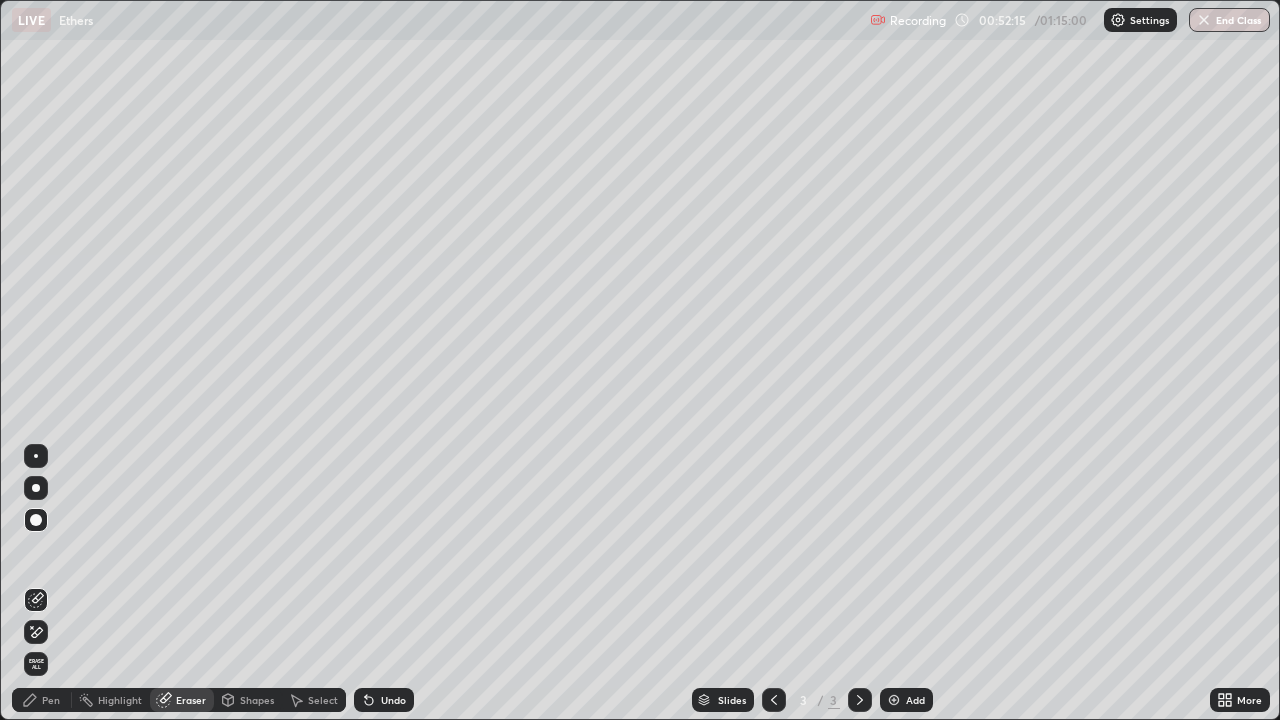 click on "Pen" at bounding box center (42, 700) 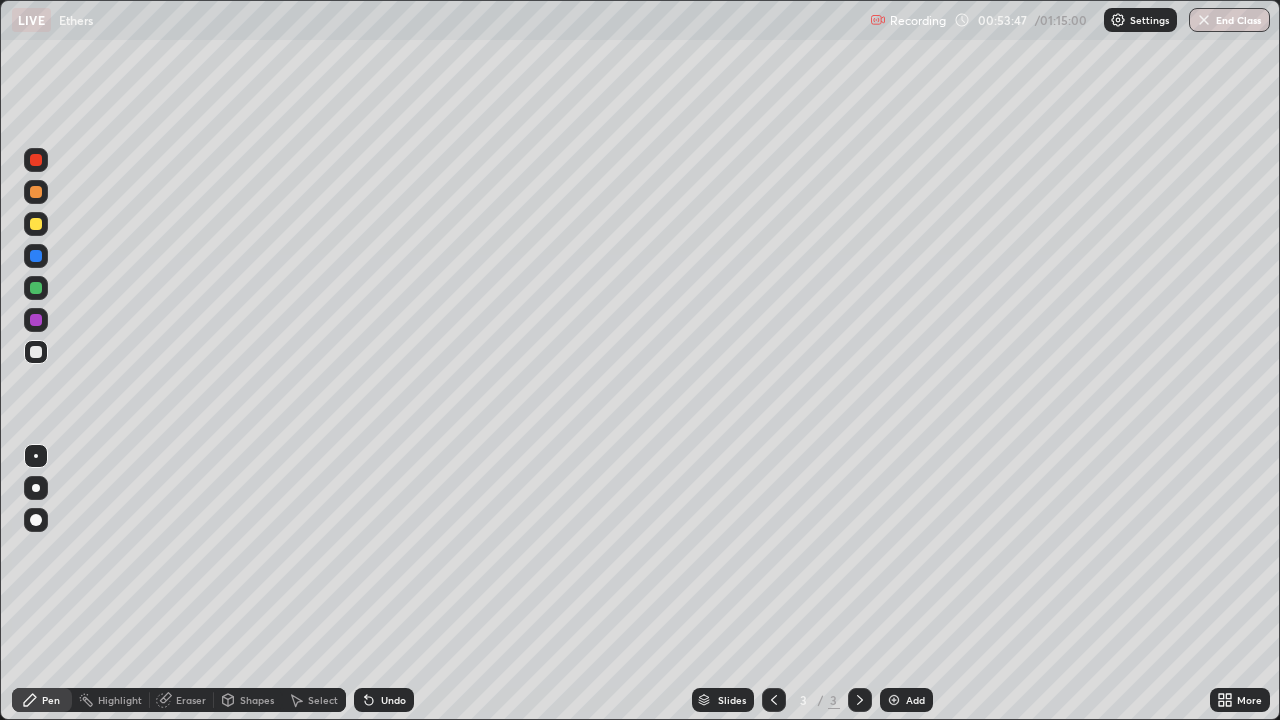 click on "Eraser" at bounding box center [191, 700] 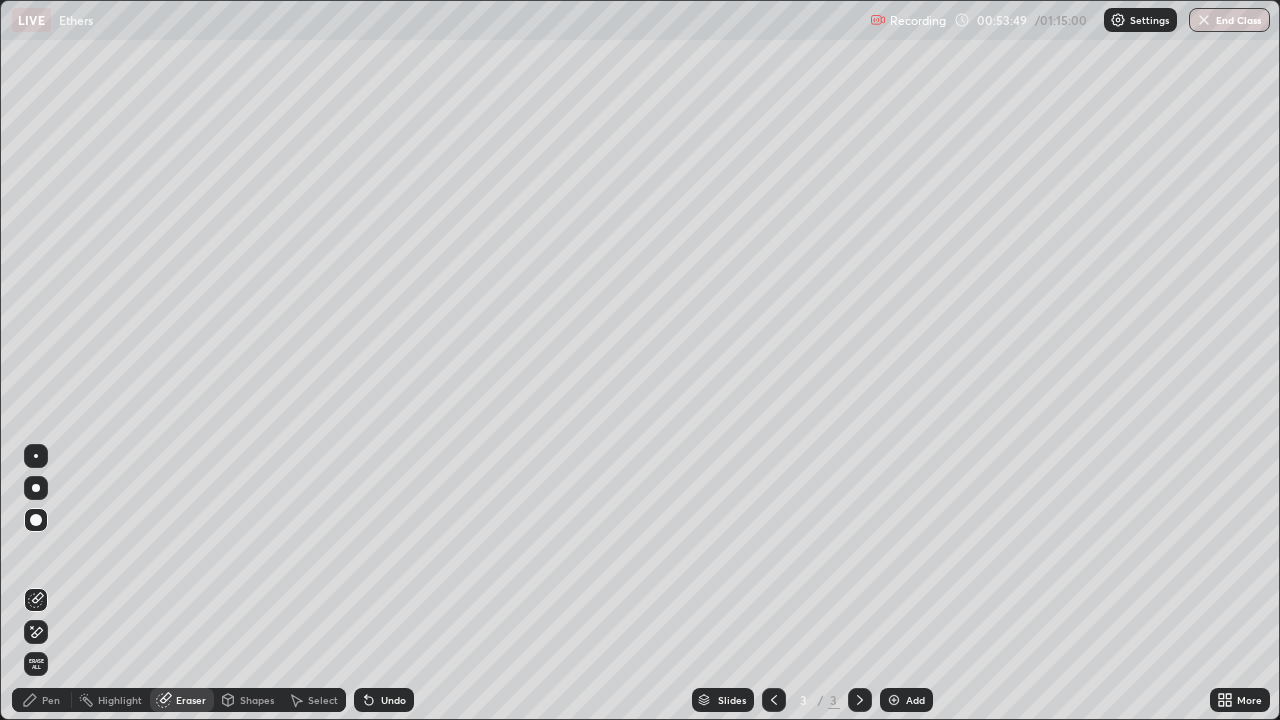 click on "Pen" at bounding box center (51, 700) 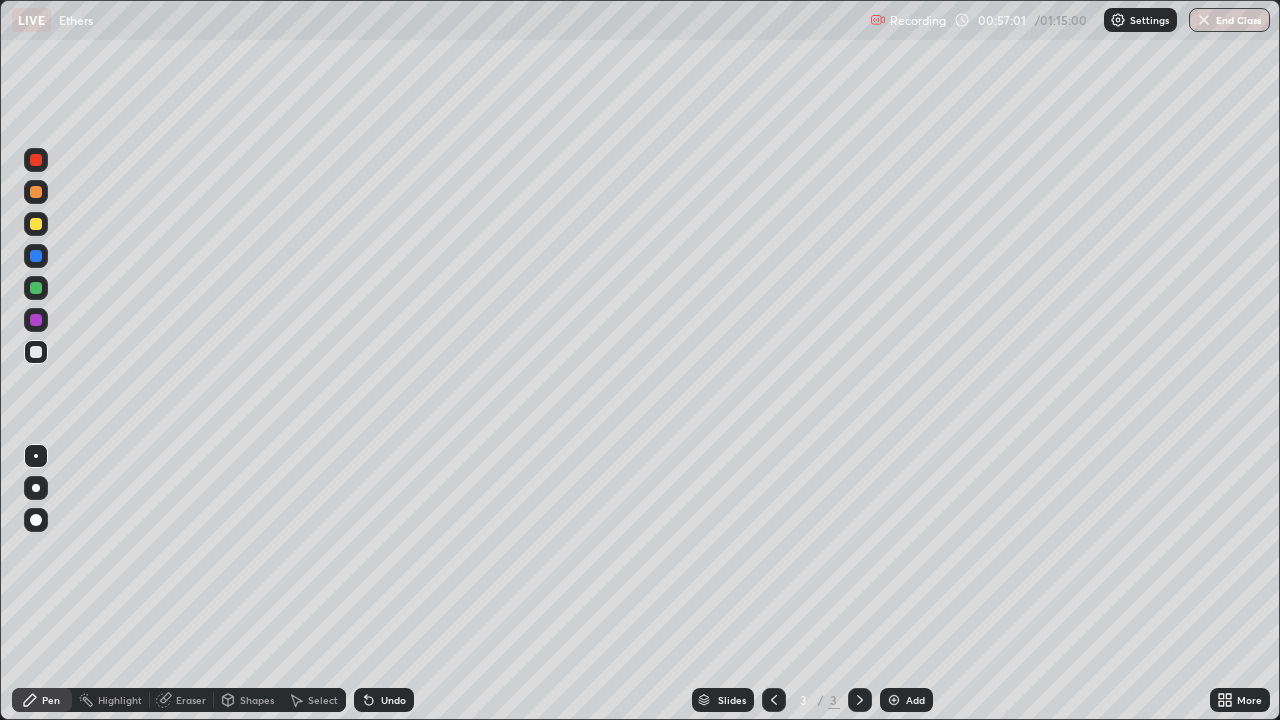 click on "Select" at bounding box center [323, 700] 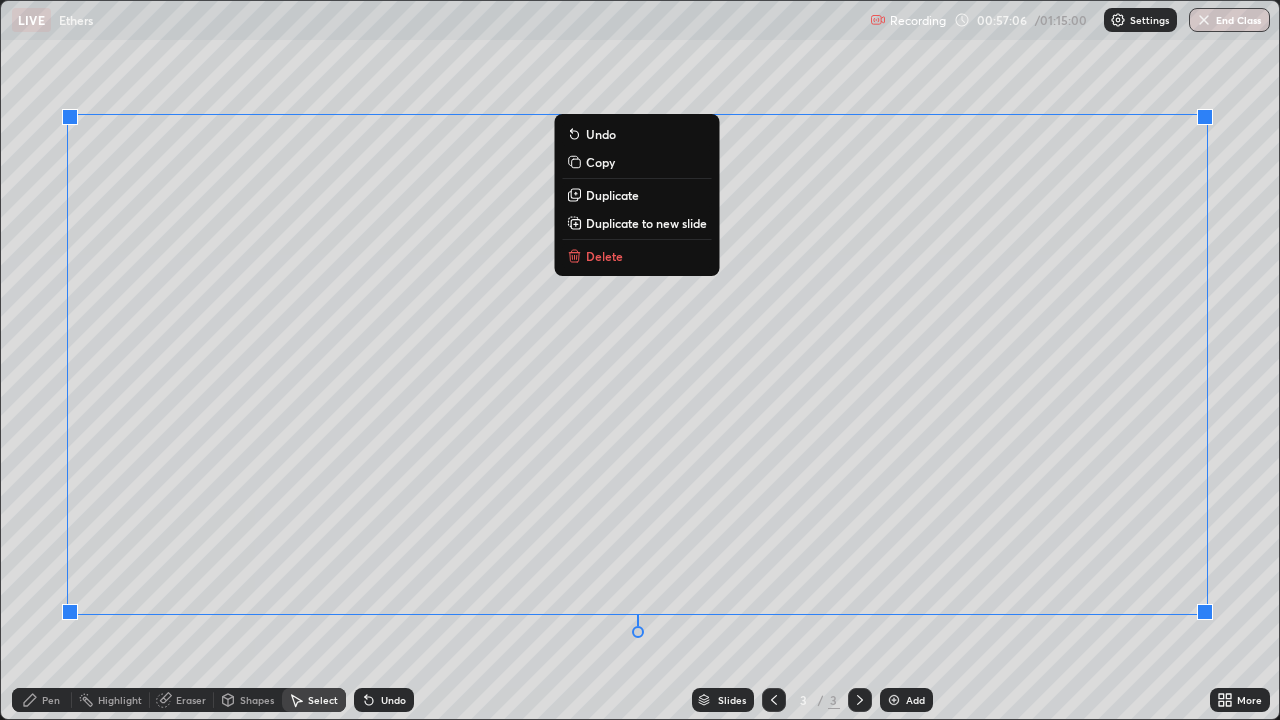 click on "Delete" at bounding box center [636, 256] 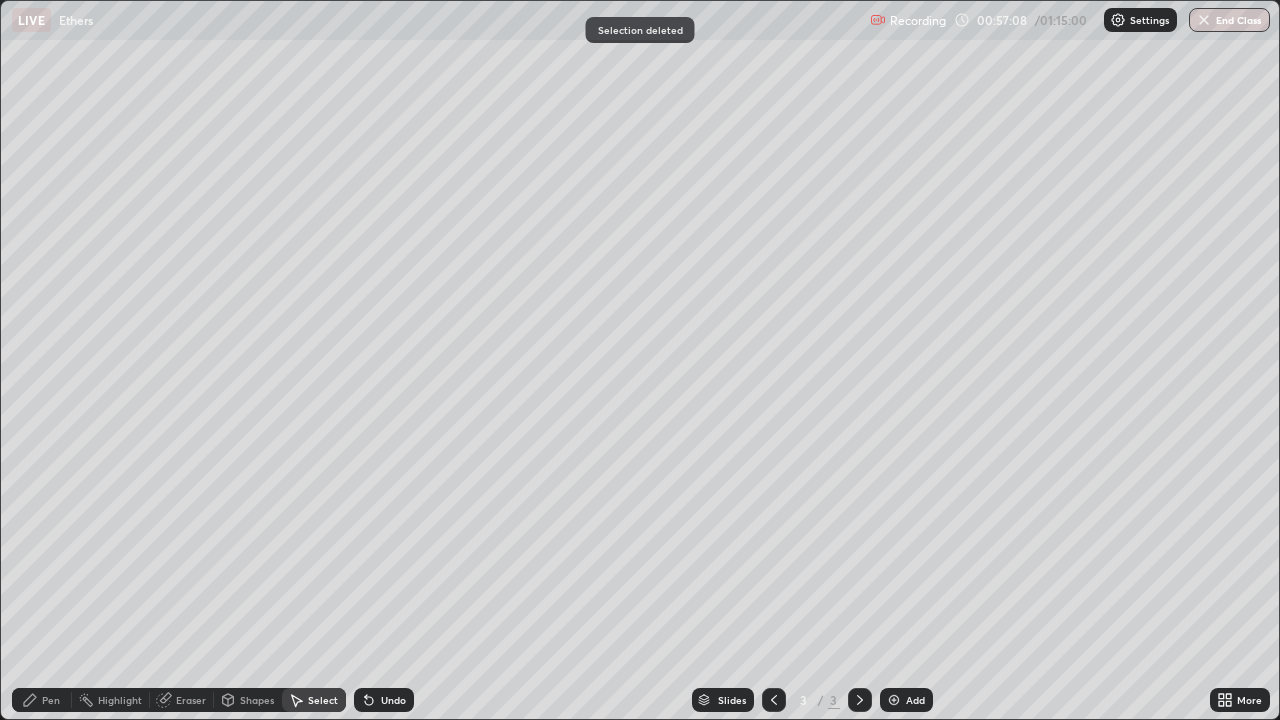 click on "Pen" at bounding box center [51, 700] 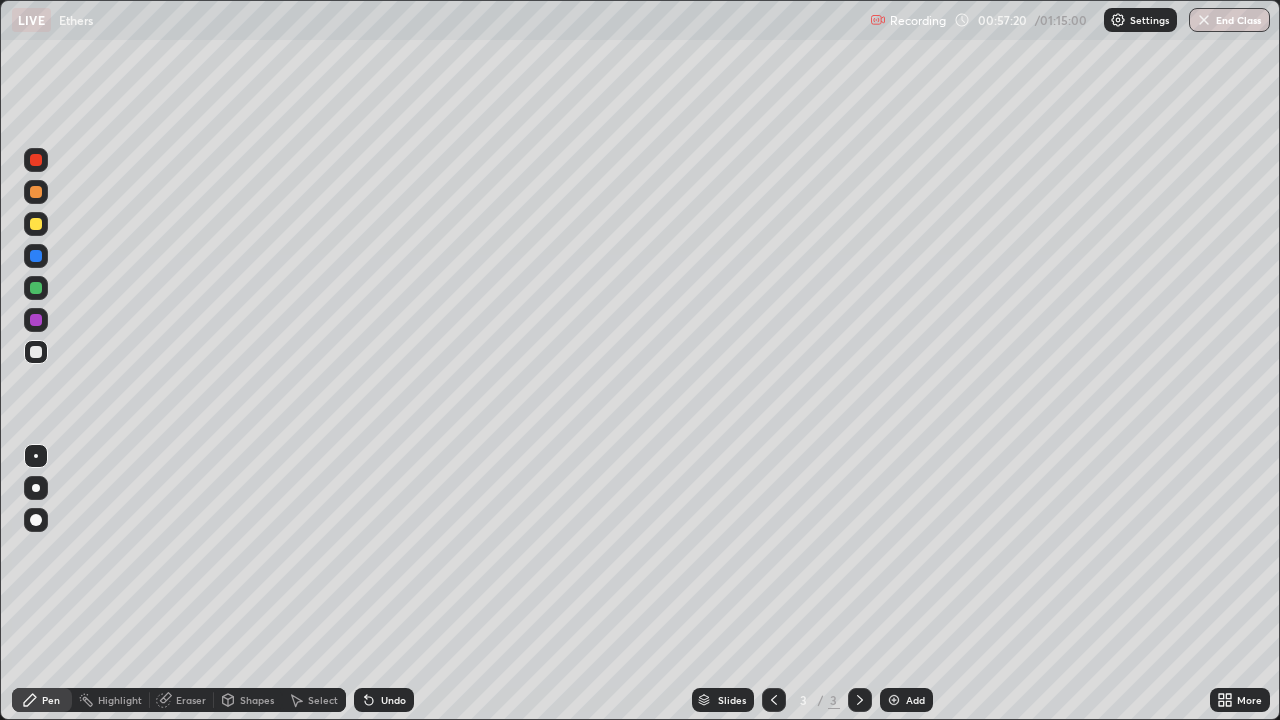 click on "Eraser" at bounding box center [191, 700] 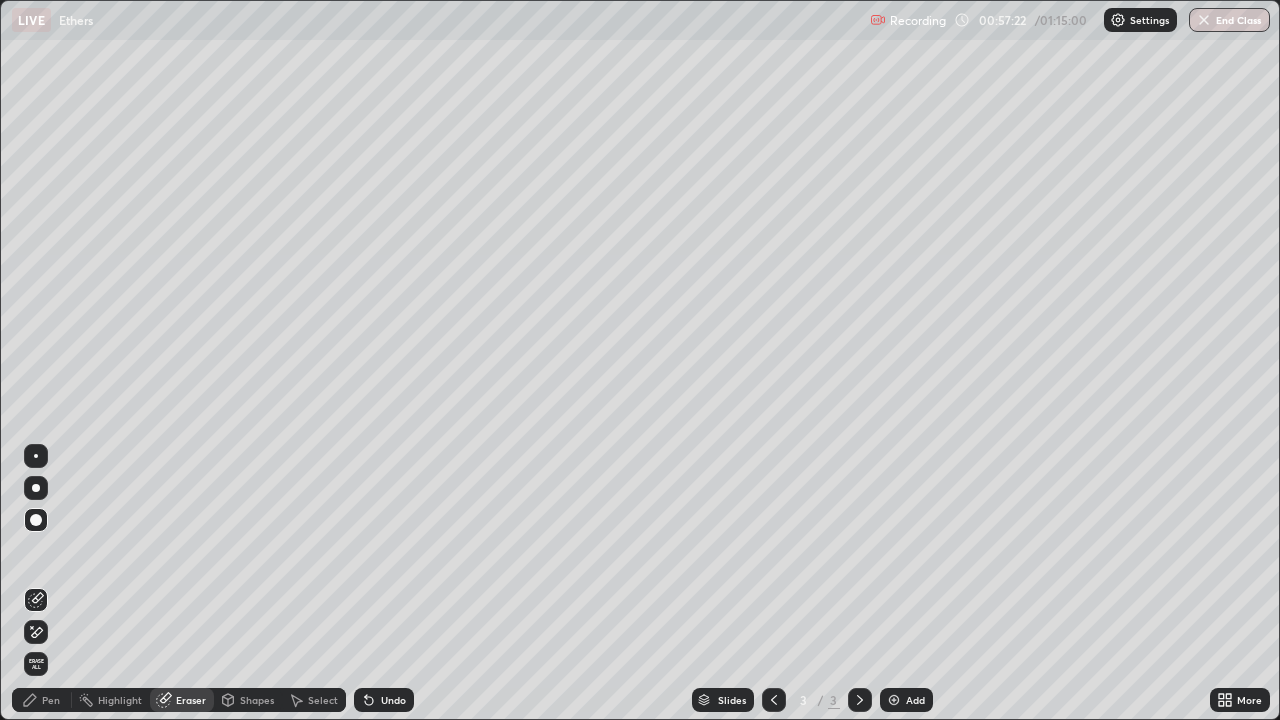 click on "Pen" at bounding box center (51, 700) 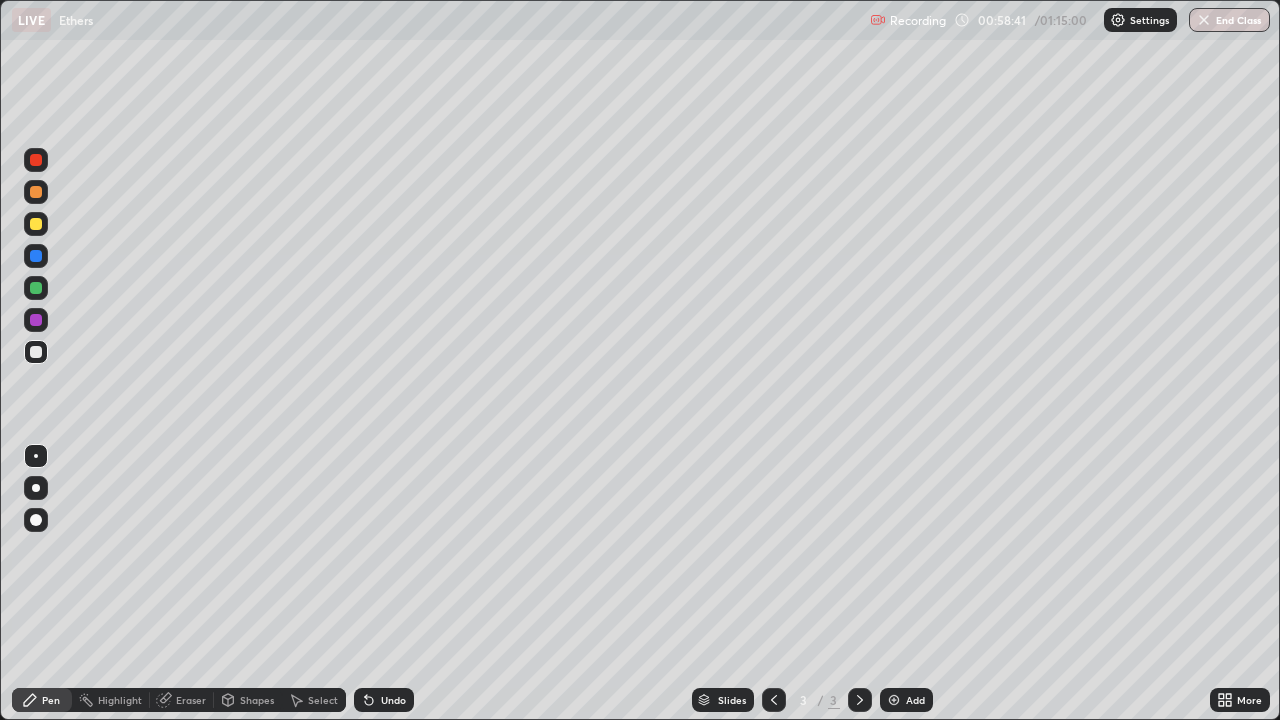 click on "Select" at bounding box center (323, 700) 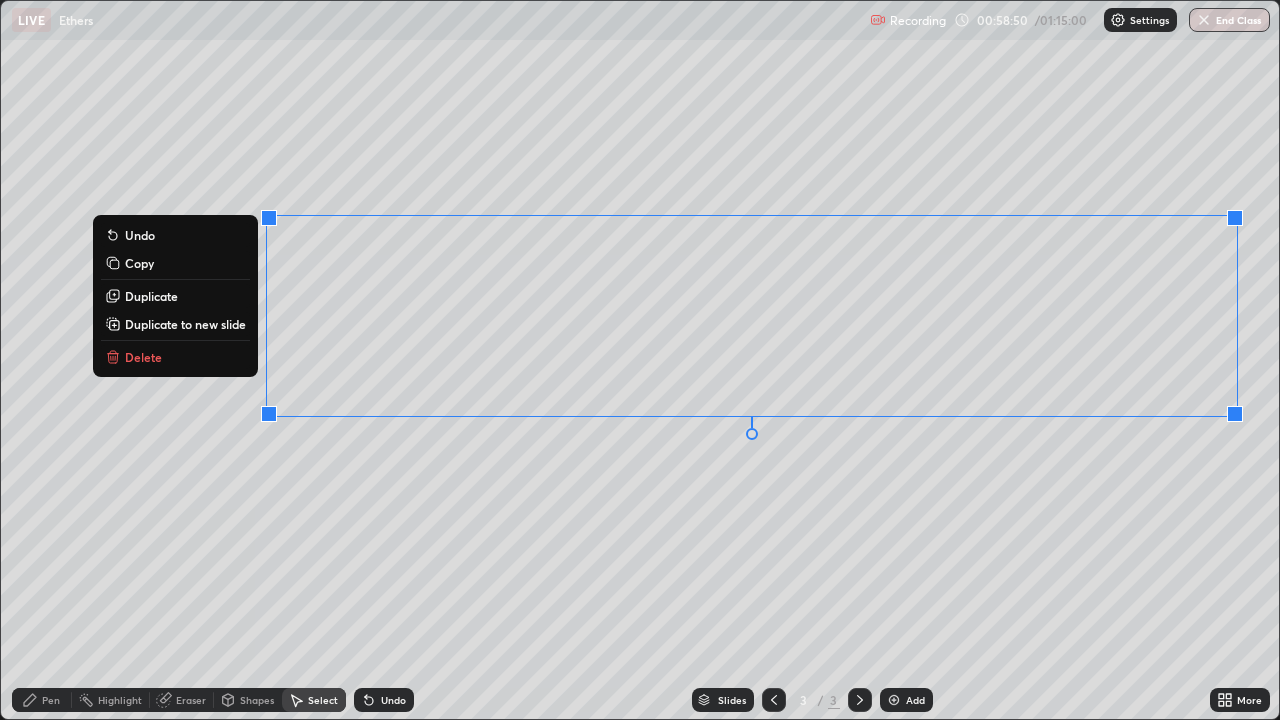 click on "Delete" at bounding box center (143, 357) 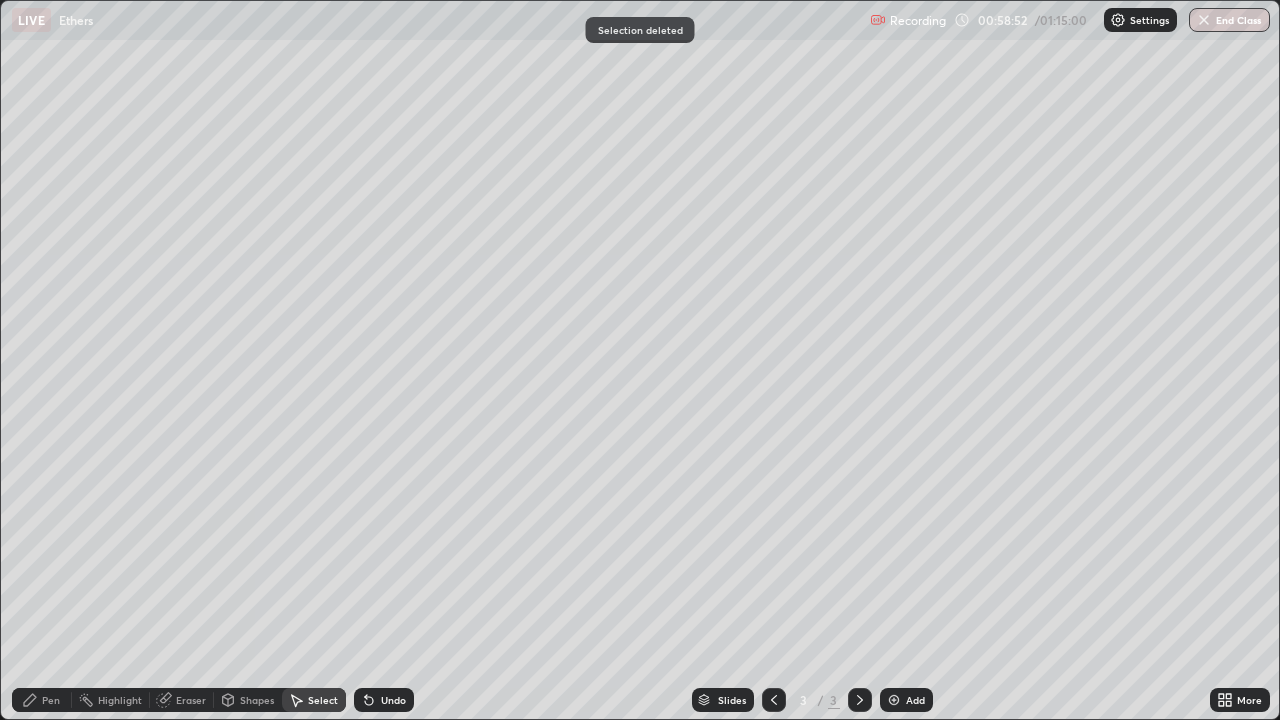 click on "Eraser" at bounding box center (191, 700) 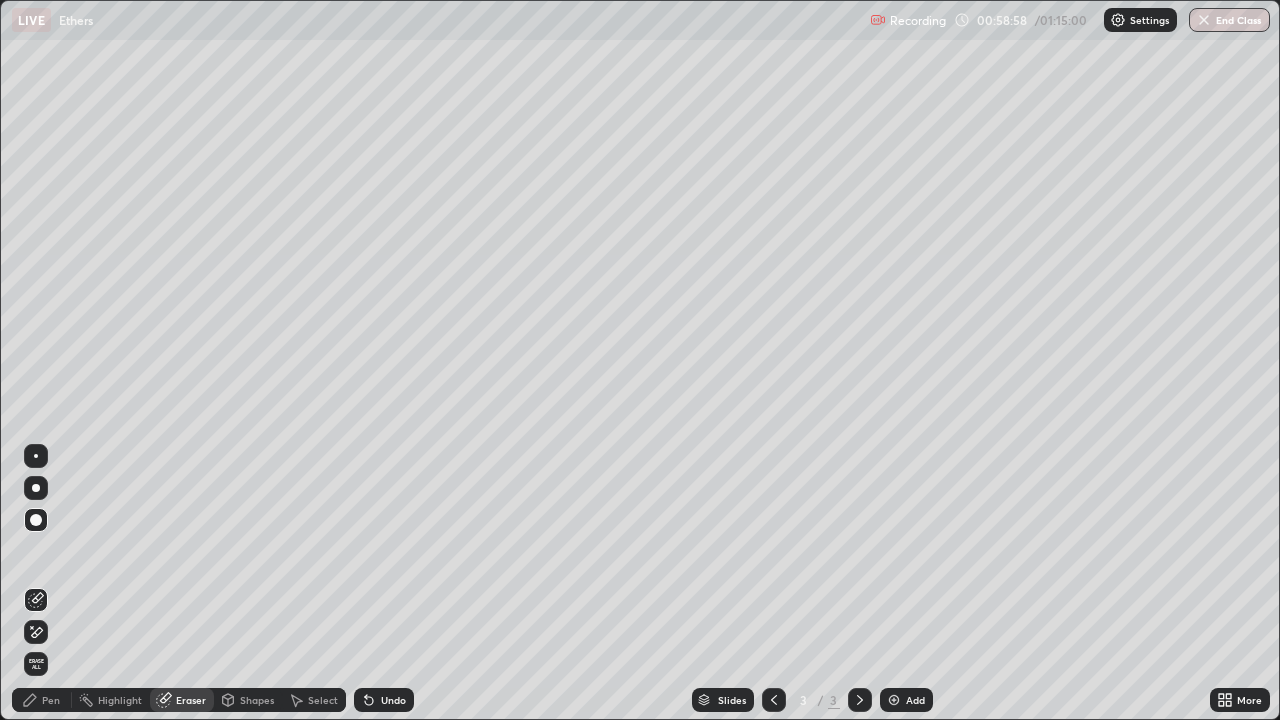 click on "Pen" at bounding box center (42, 700) 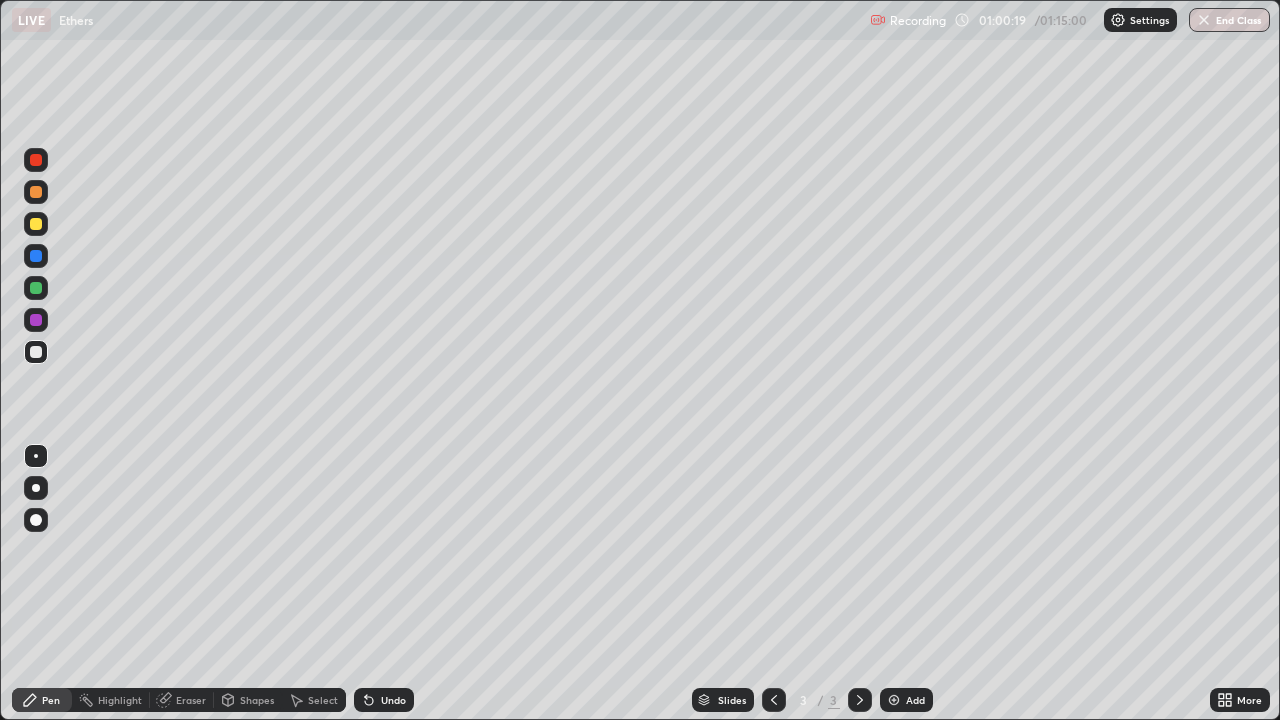 click on "Select" at bounding box center (323, 700) 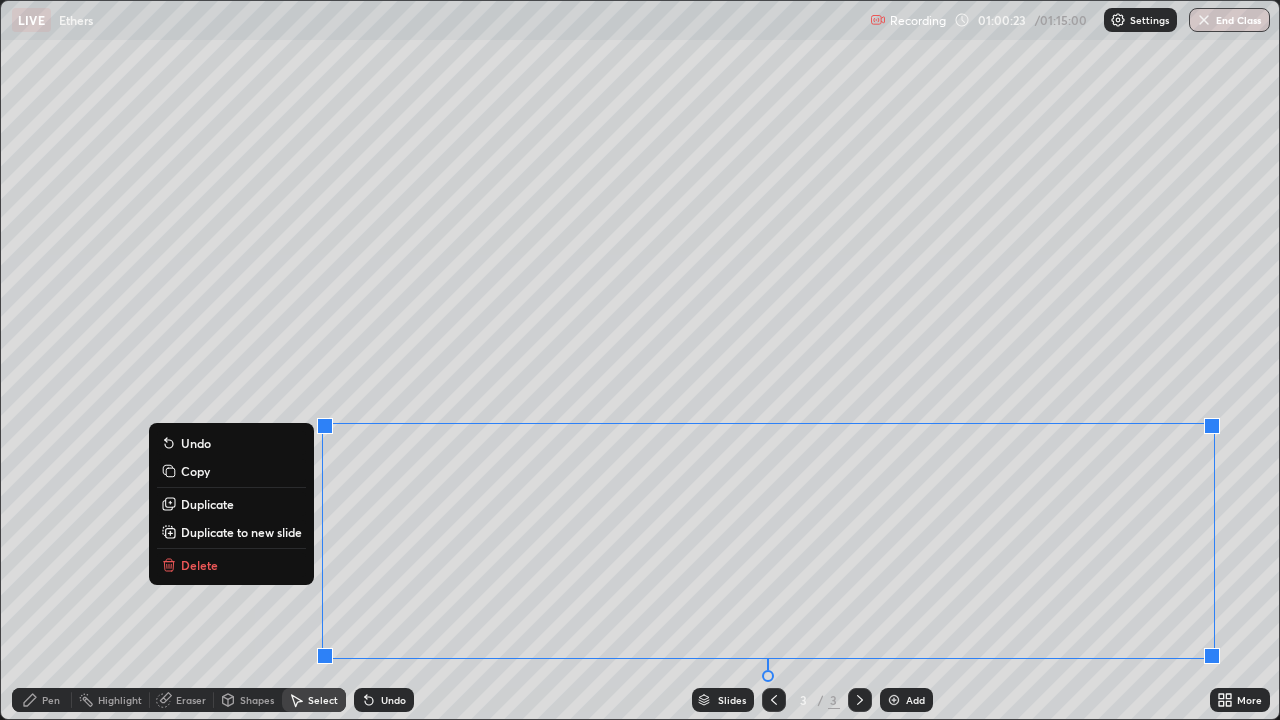 click on "Delete" at bounding box center (199, 565) 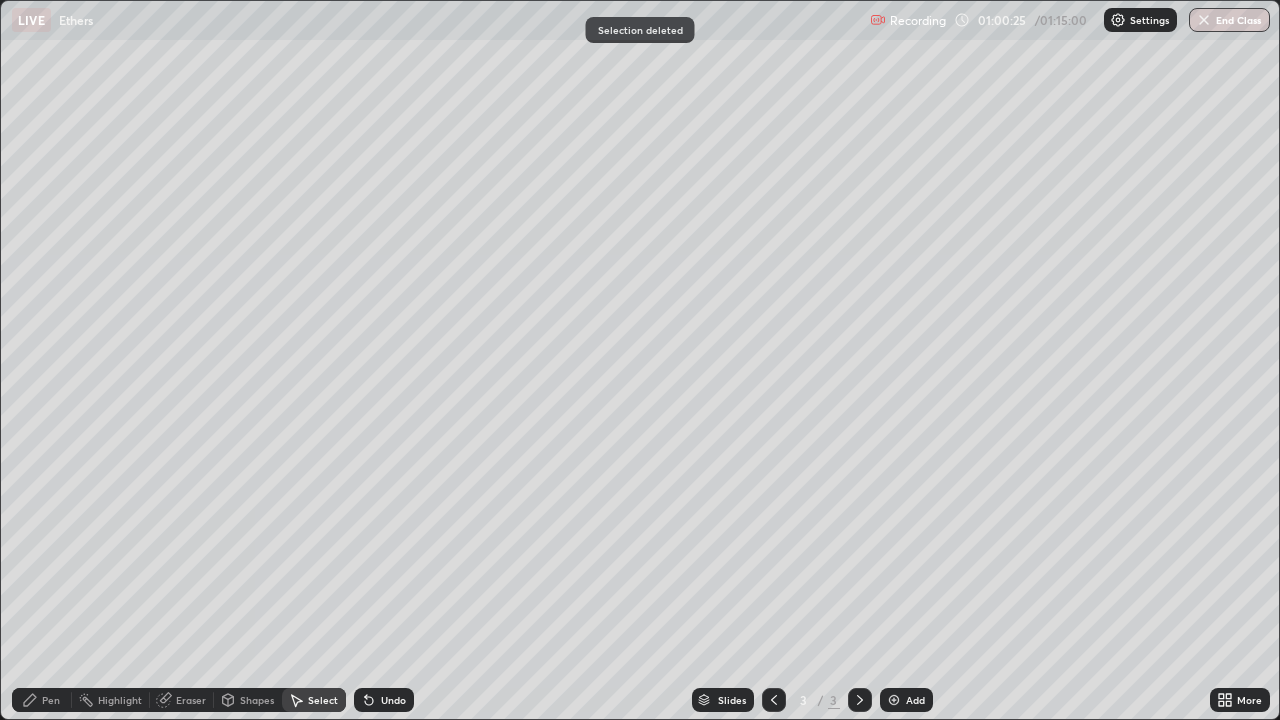 click on "Eraser" at bounding box center (191, 700) 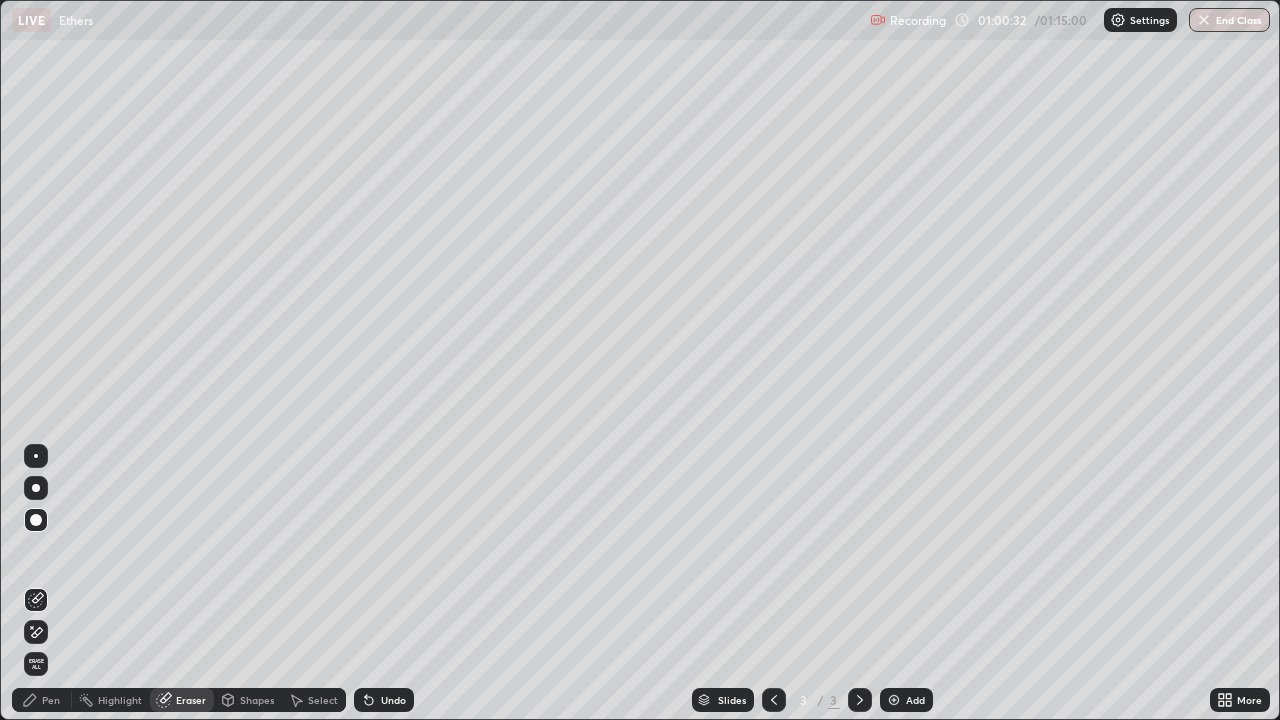 click on "Pen" at bounding box center (51, 700) 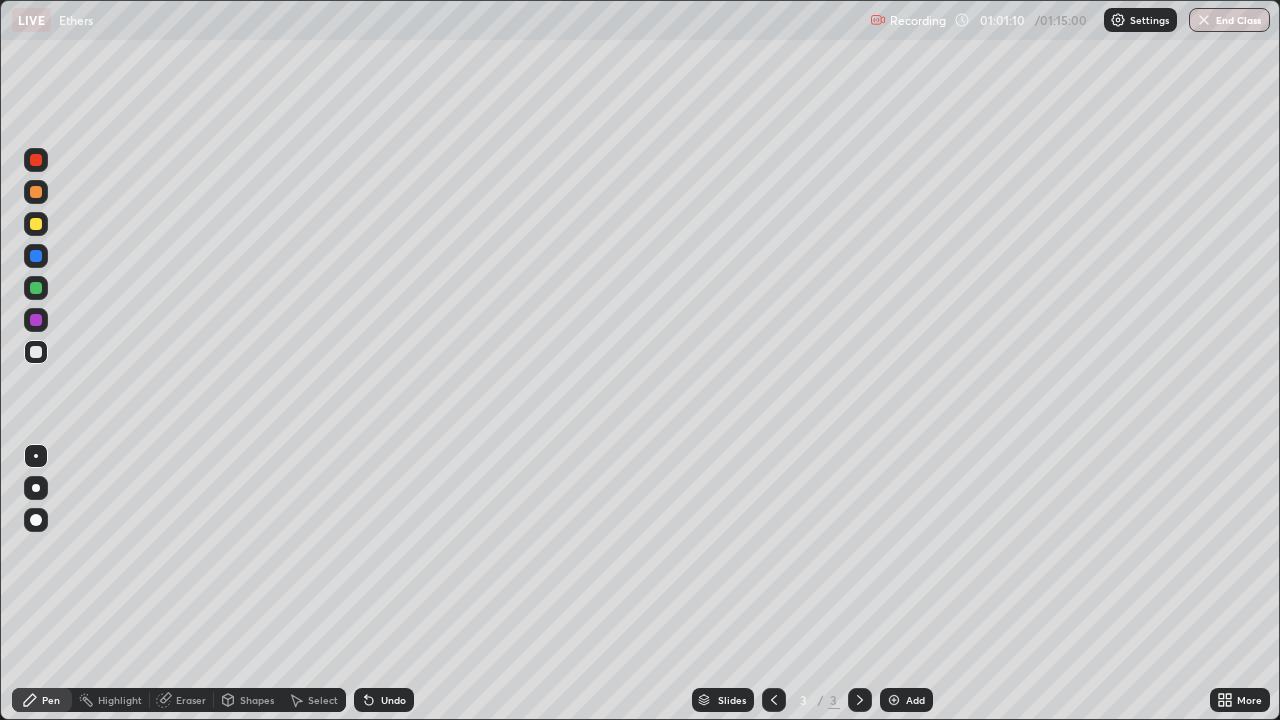 click at bounding box center [36, 224] 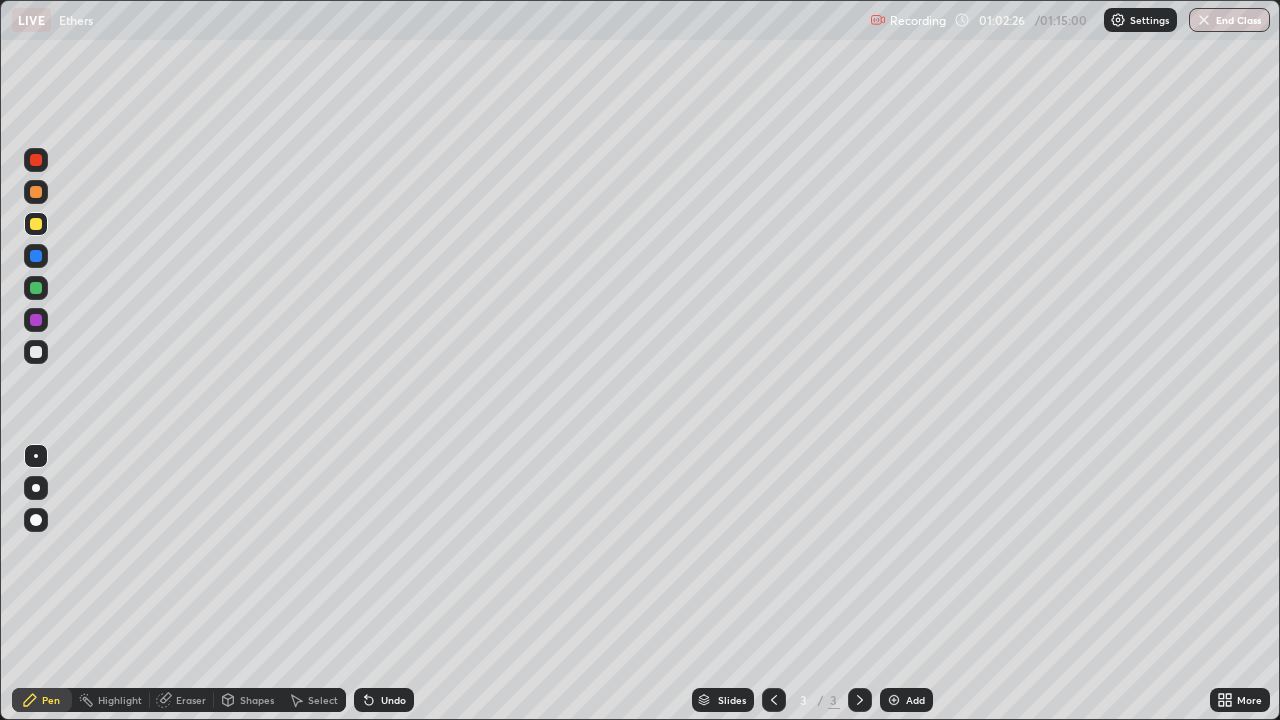 click on "Eraser" at bounding box center (191, 700) 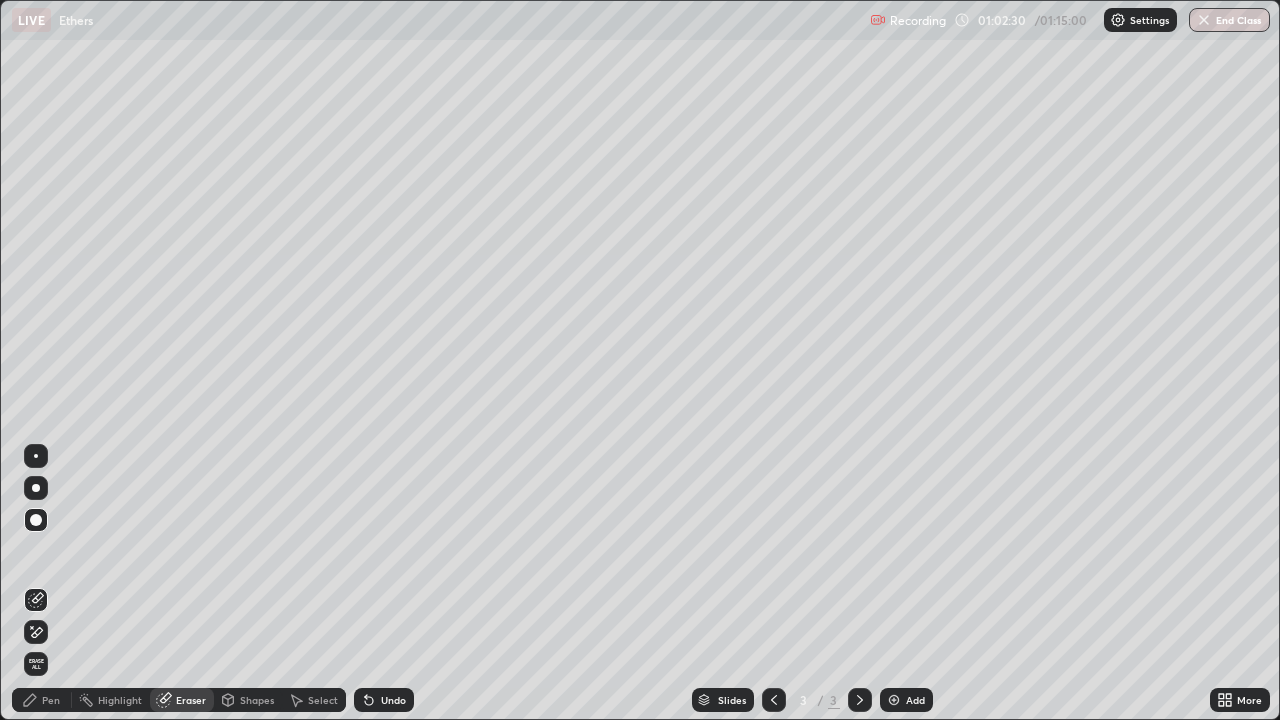 click on "Pen" at bounding box center (51, 700) 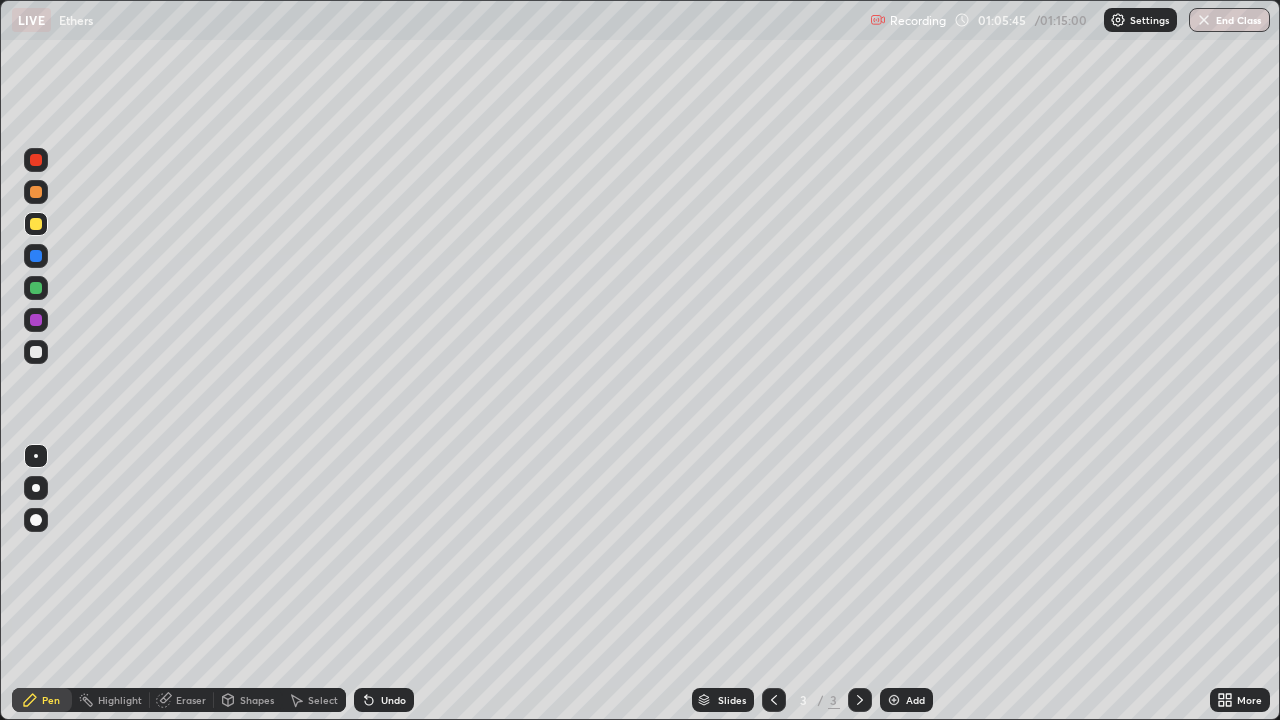 click on "End Class" at bounding box center [1229, 20] 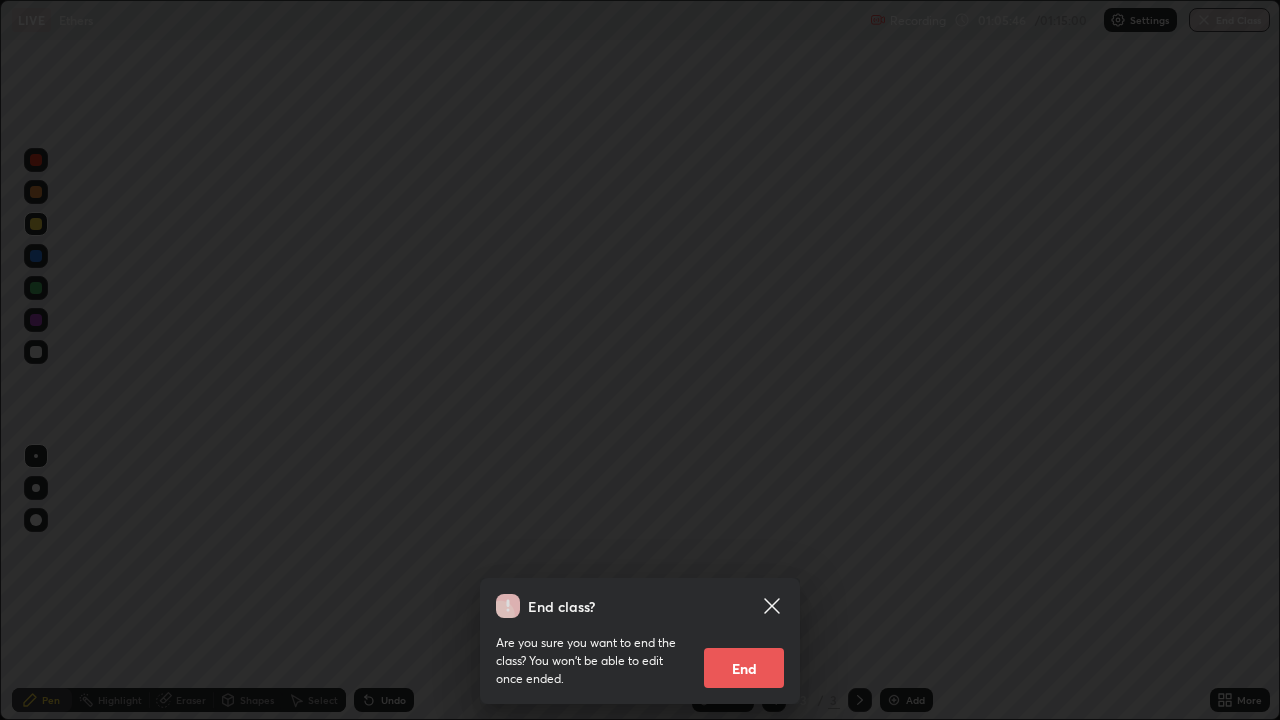 click on "End" at bounding box center [744, 668] 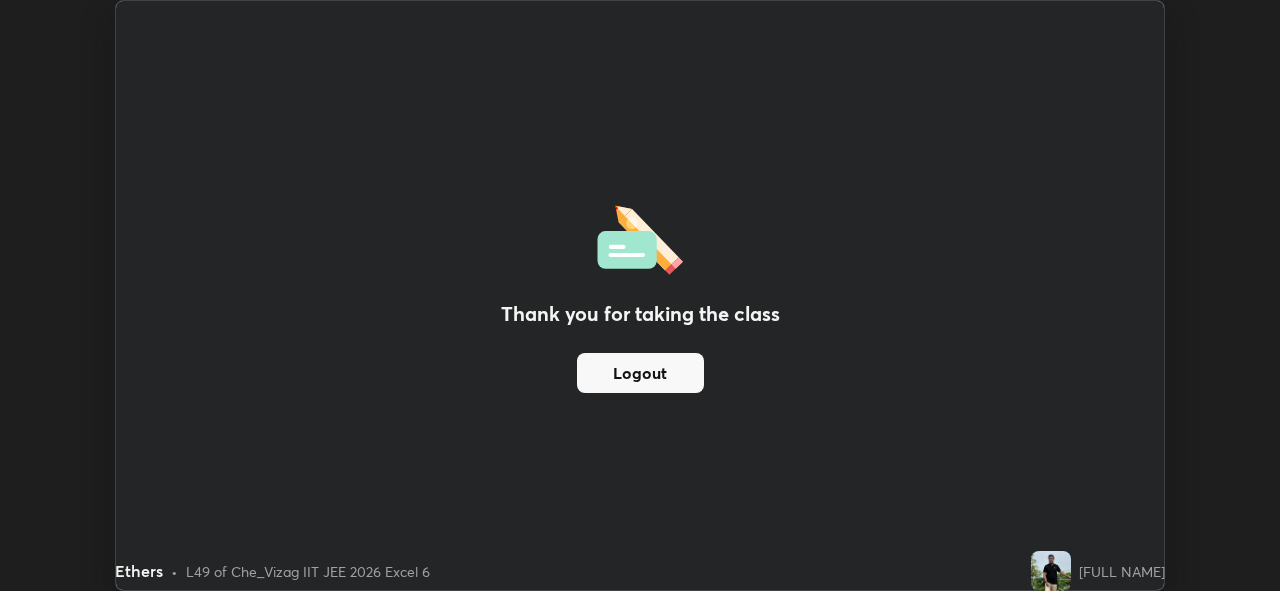 scroll, scrollTop: 591, scrollLeft: 1280, axis: both 